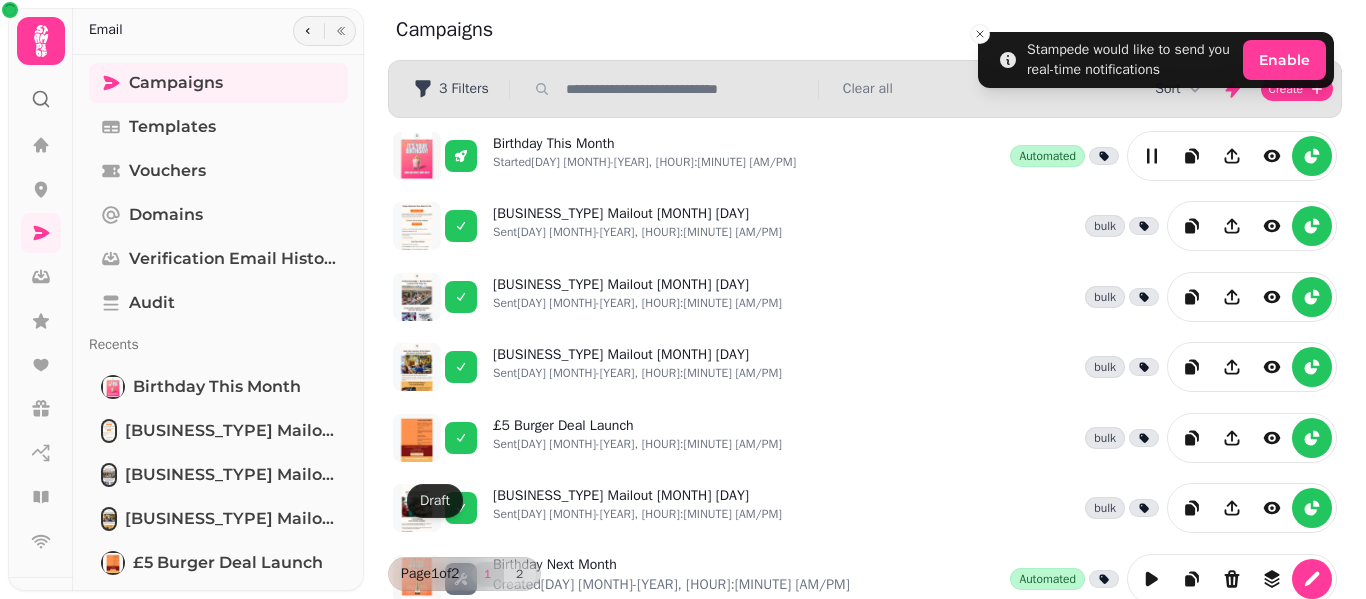 scroll, scrollTop: 0, scrollLeft: 0, axis: both 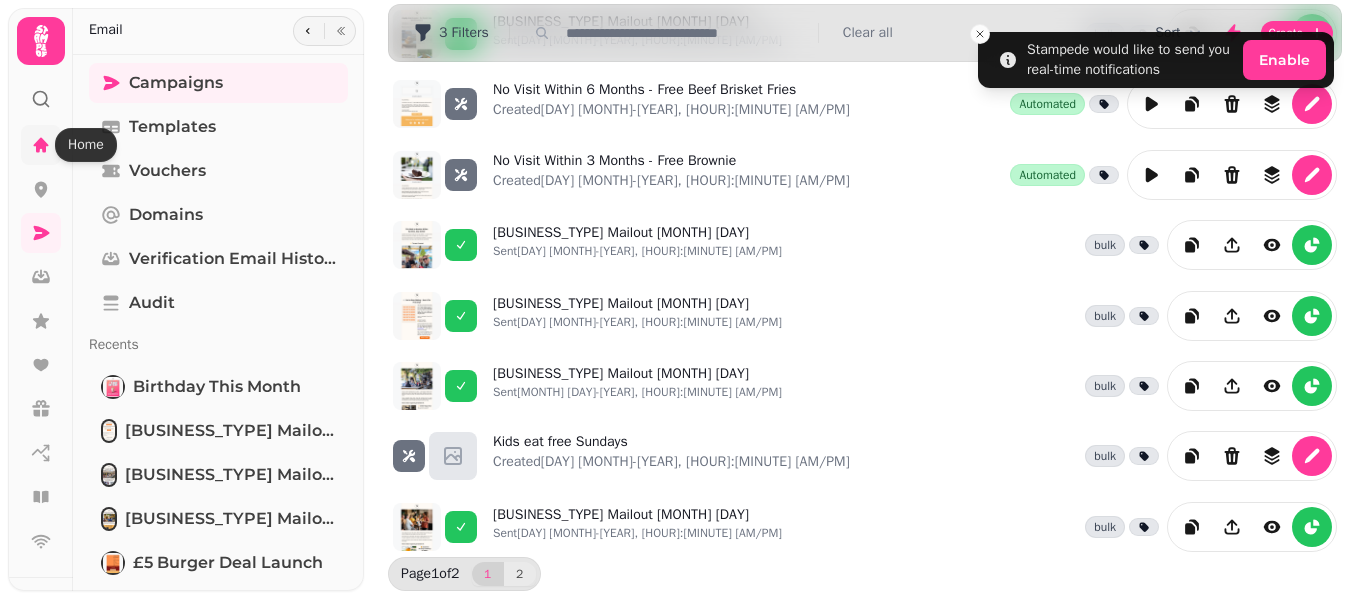 click 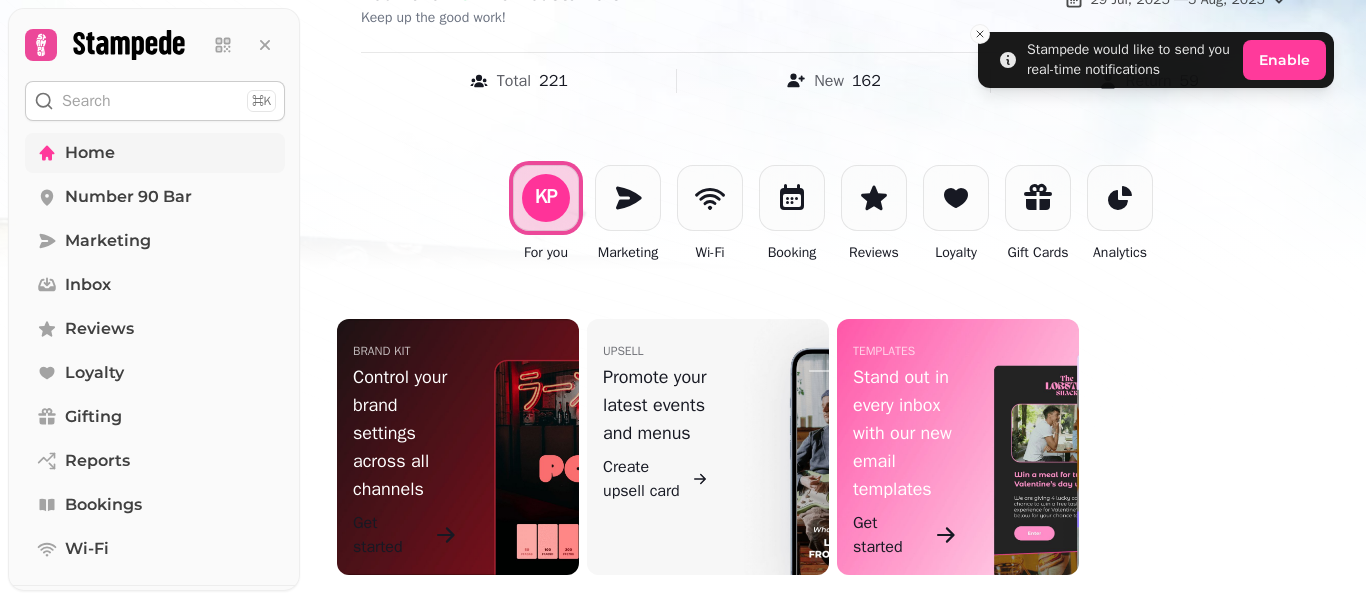 scroll, scrollTop: 244, scrollLeft: 0, axis: vertical 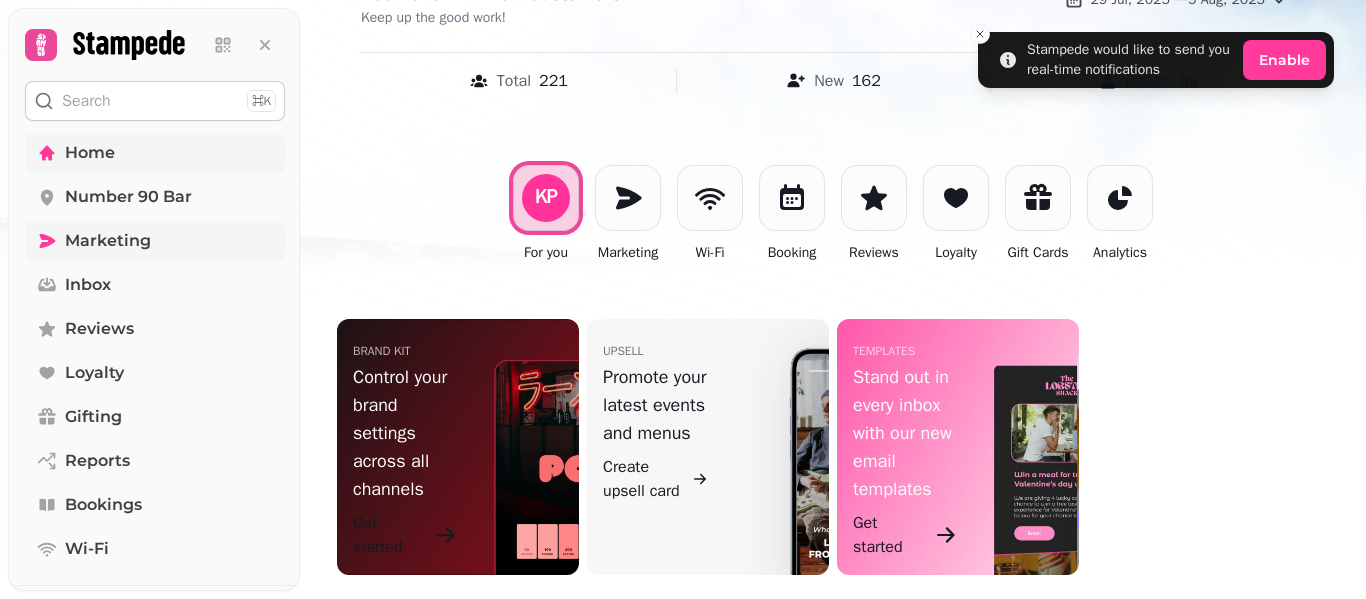 click on "Marketing" at bounding box center [108, 241] 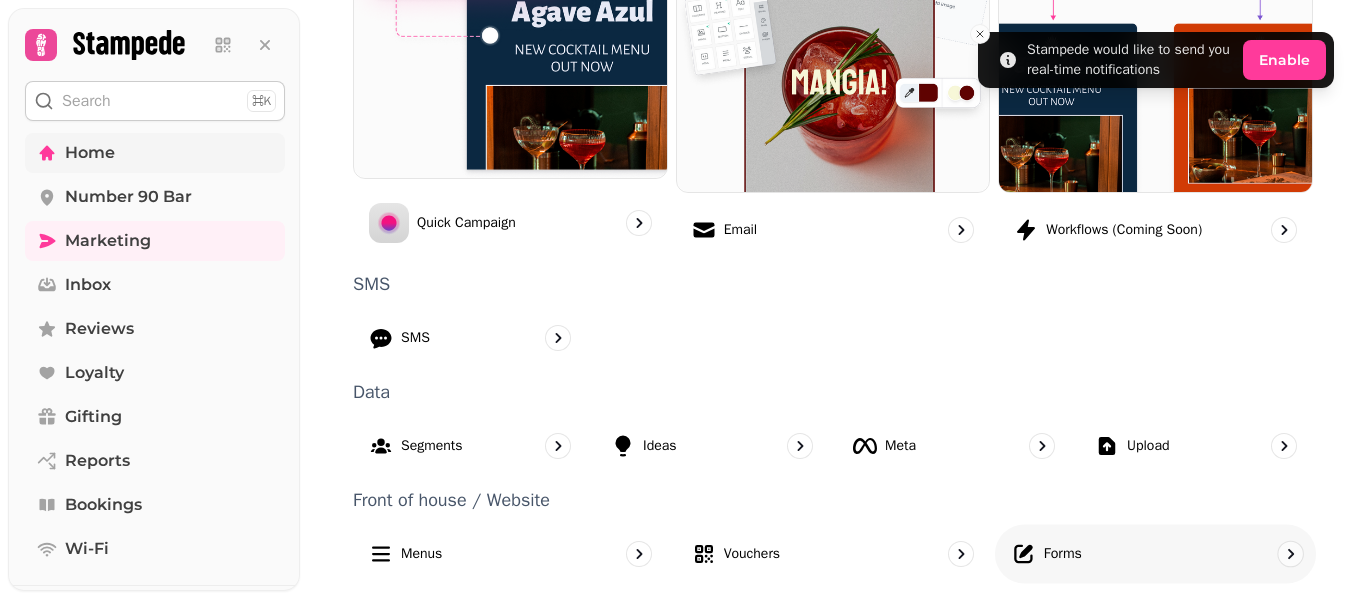 scroll, scrollTop: 650, scrollLeft: 0, axis: vertical 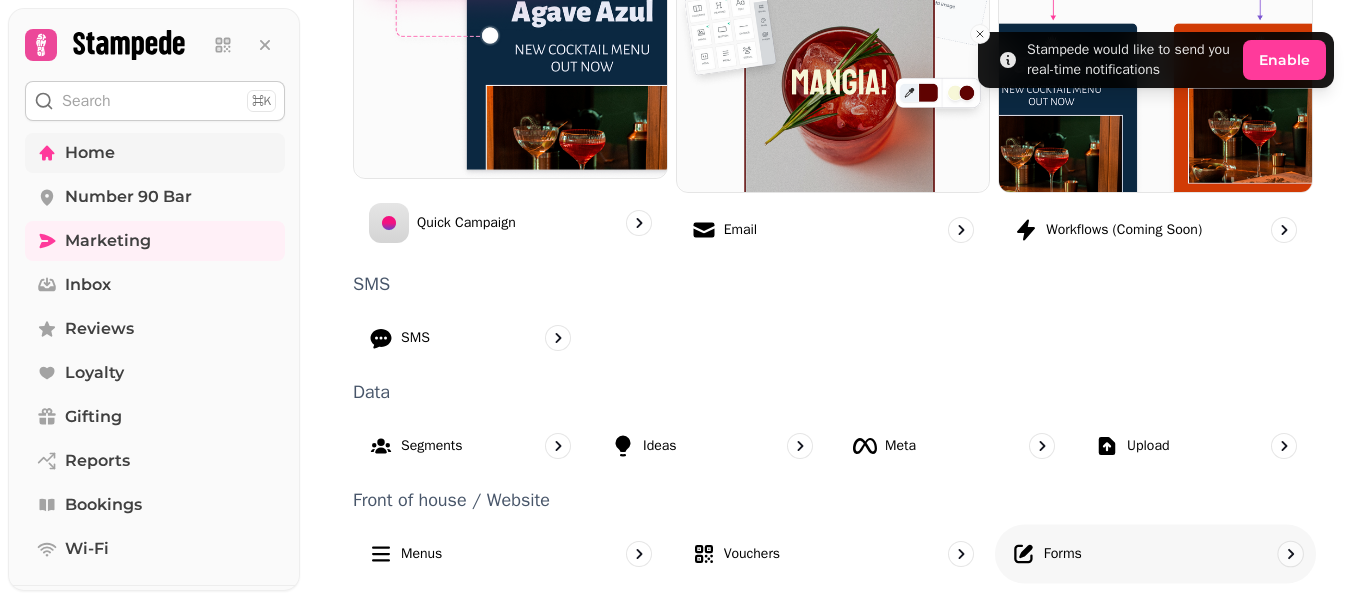 click on "Forms" at bounding box center [1063, 553] 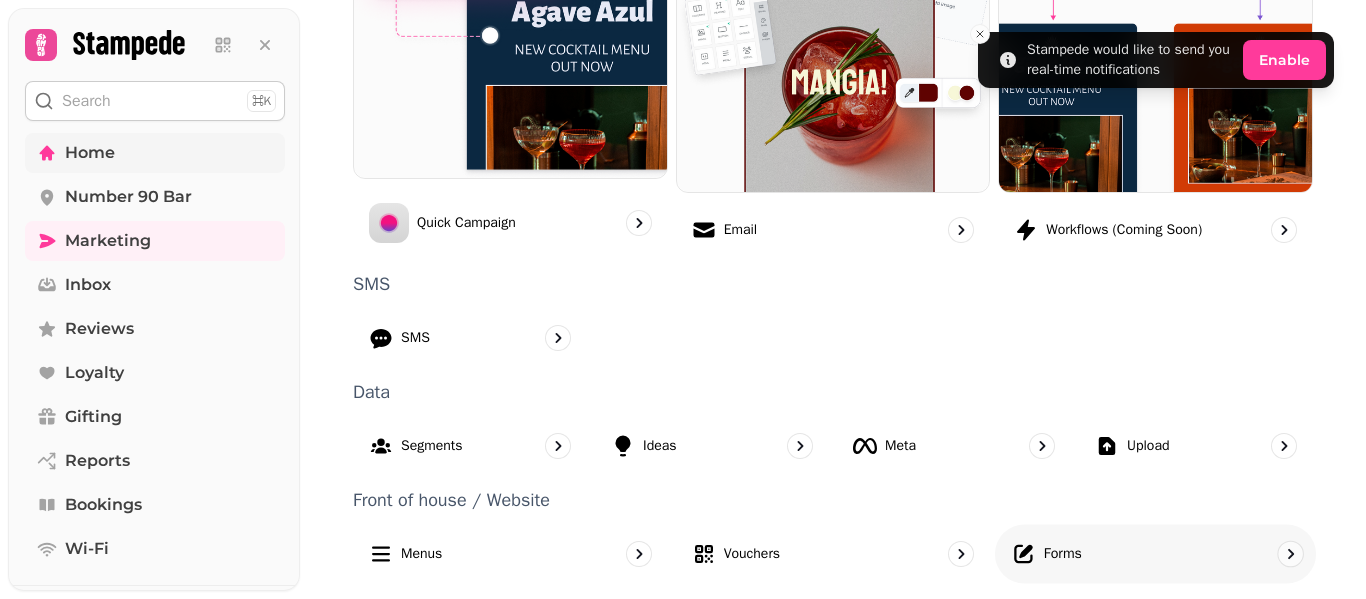 scroll, scrollTop: 0, scrollLeft: 0, axis: both 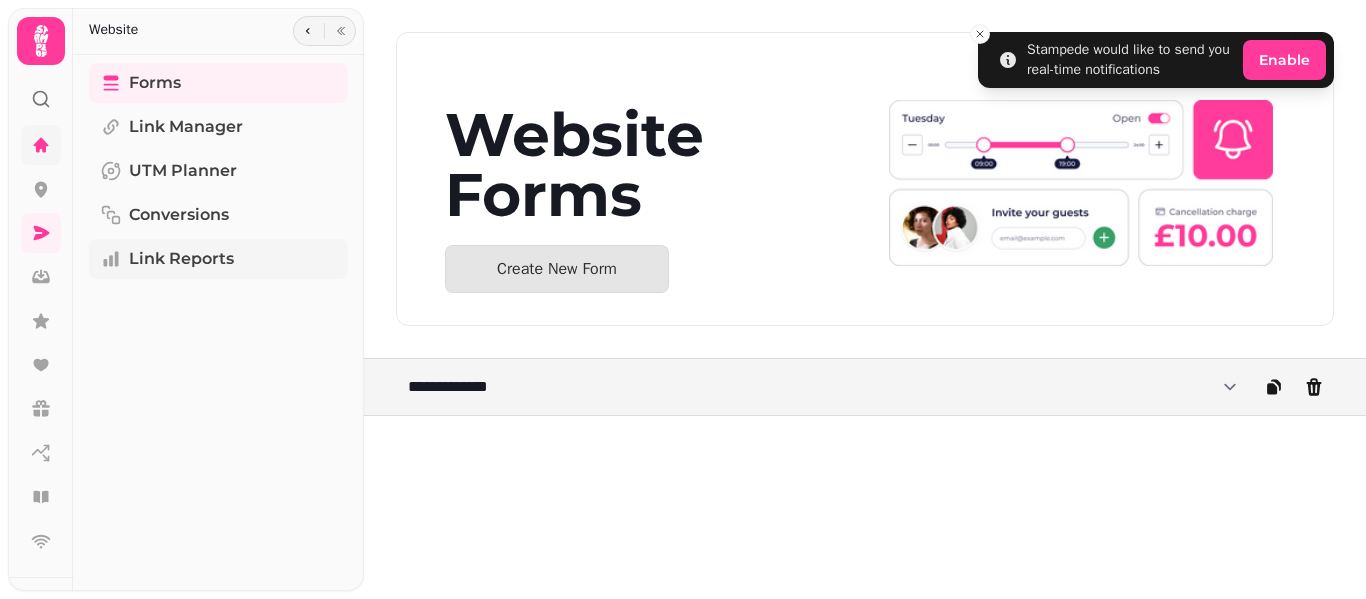 click on "Link Reports" at bounding box center (218, 259) 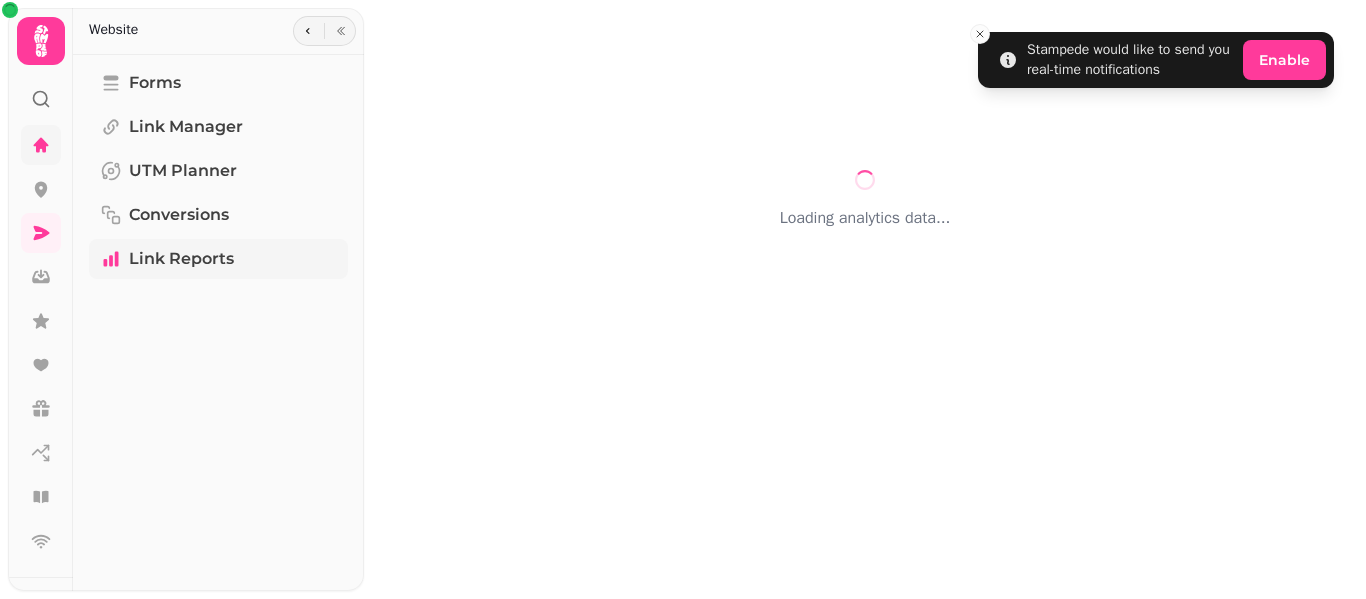 select on "**" 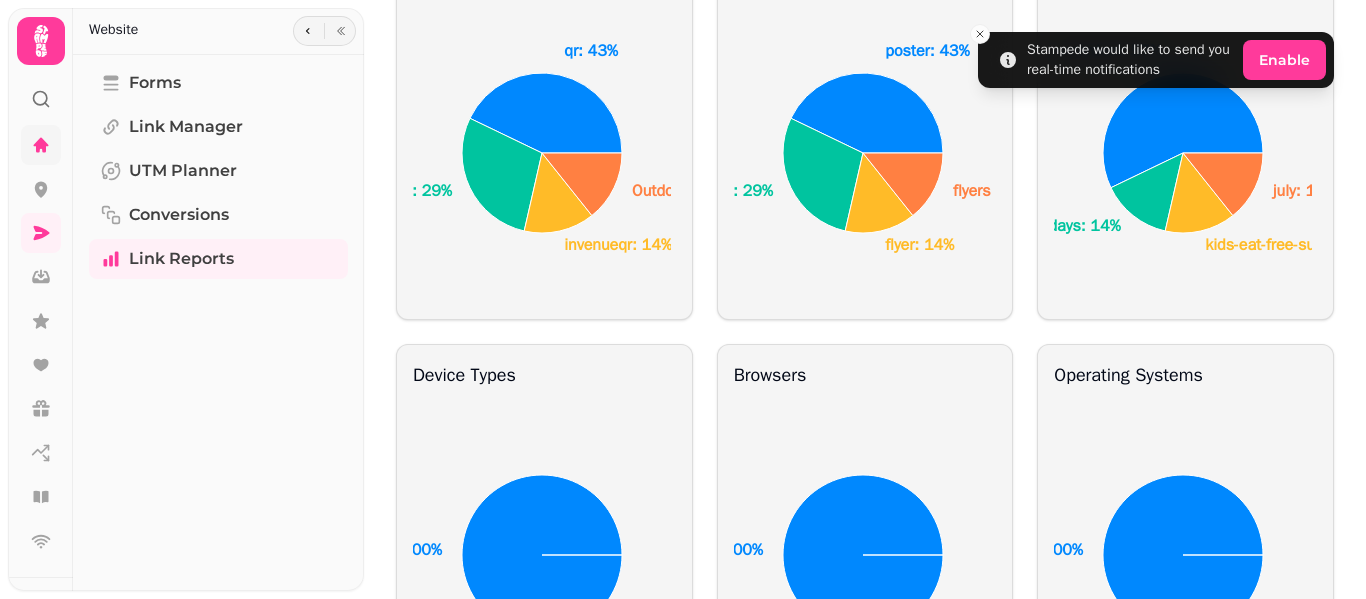 scroll, scrollTop: 1400, scrollLeft: 0, axis: vertical 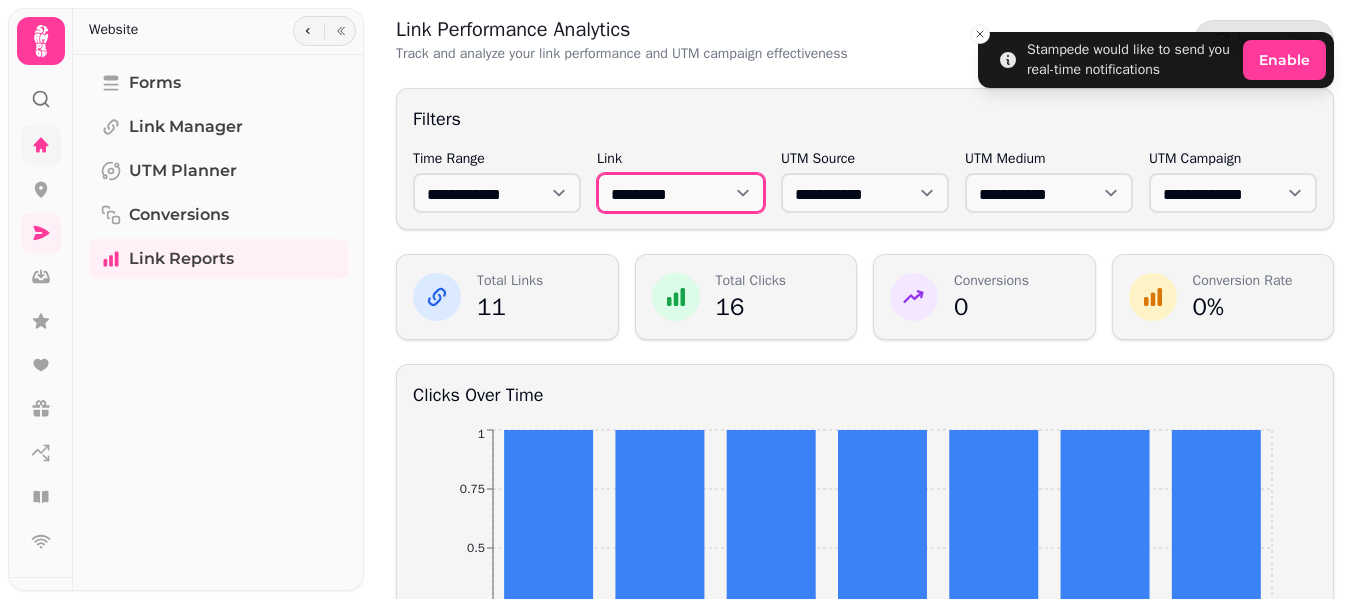 click on "**********" at bounding box center (681, 193) 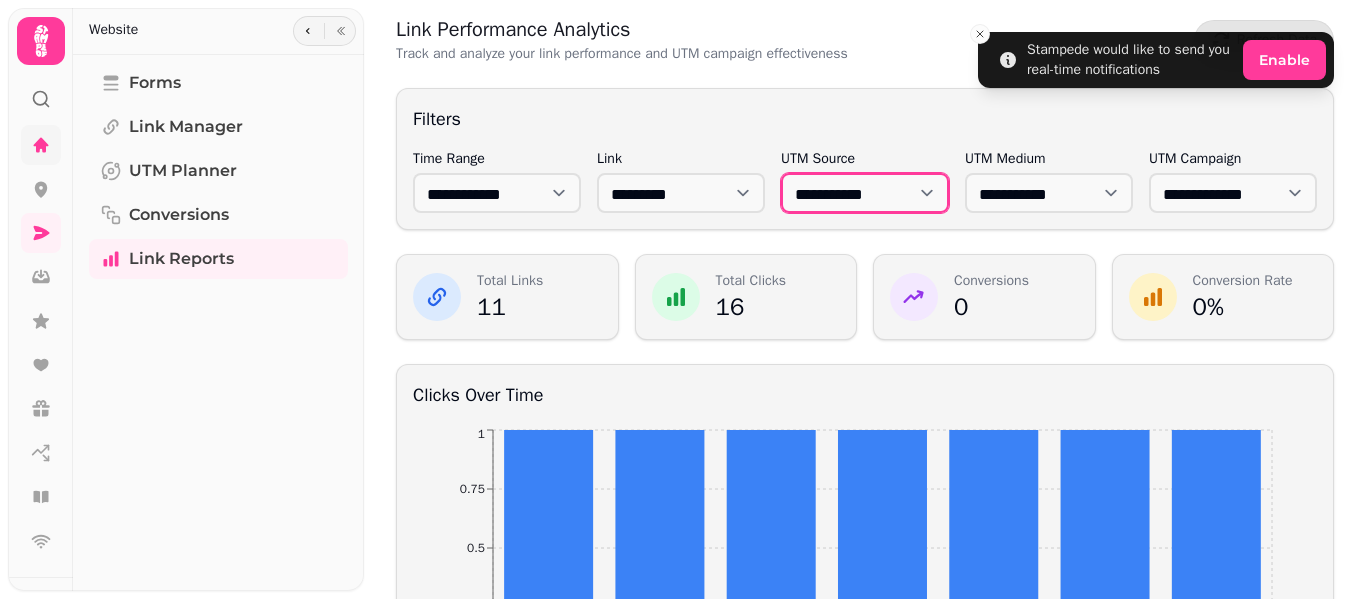 click on "**********" at bounding box center [865, 193] 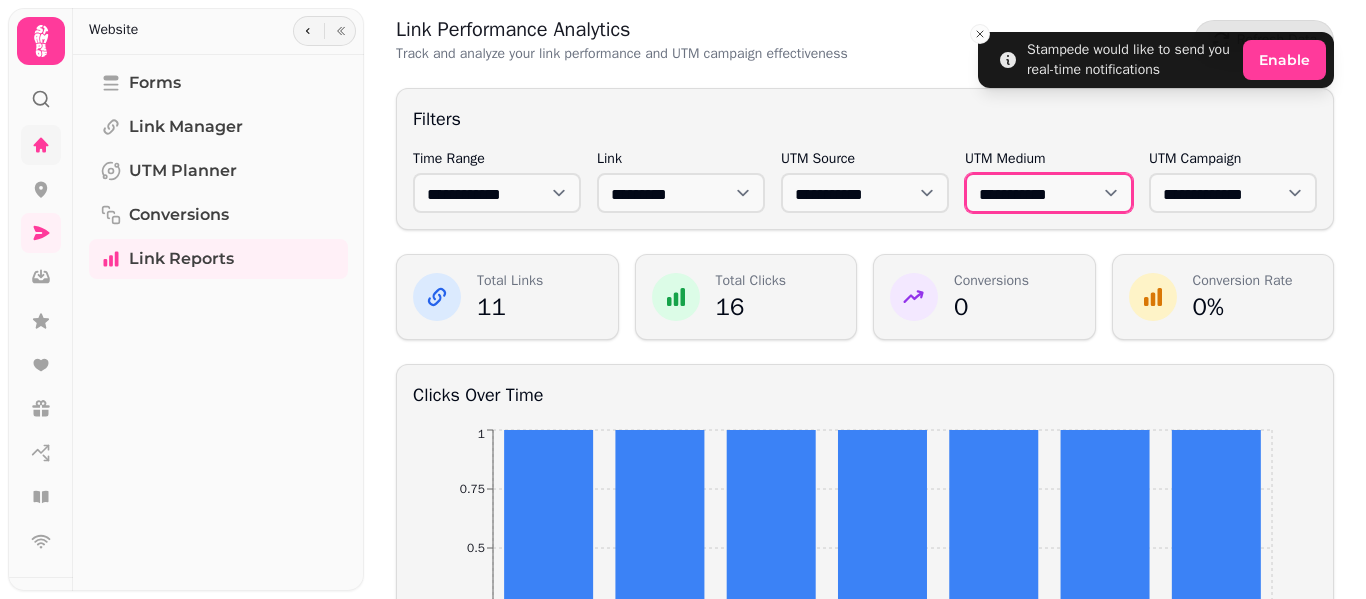 click on "**********" at bounding box center [1049, 193] 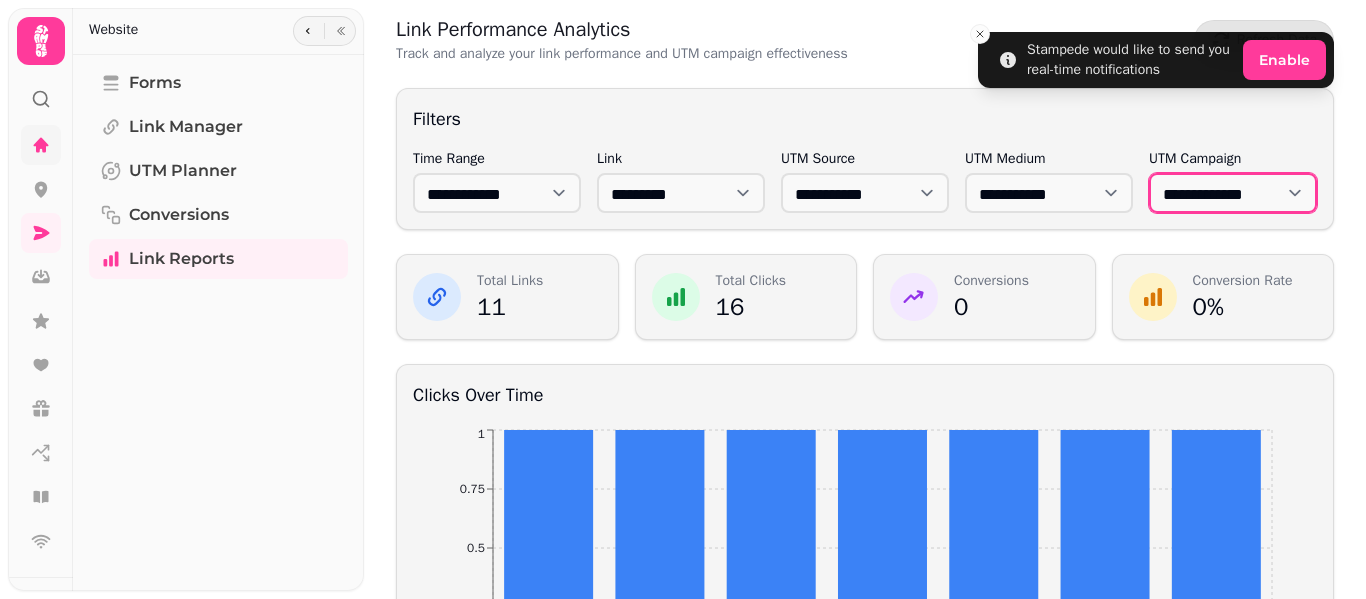 click on "**********" at bounding box center [1233, 193] 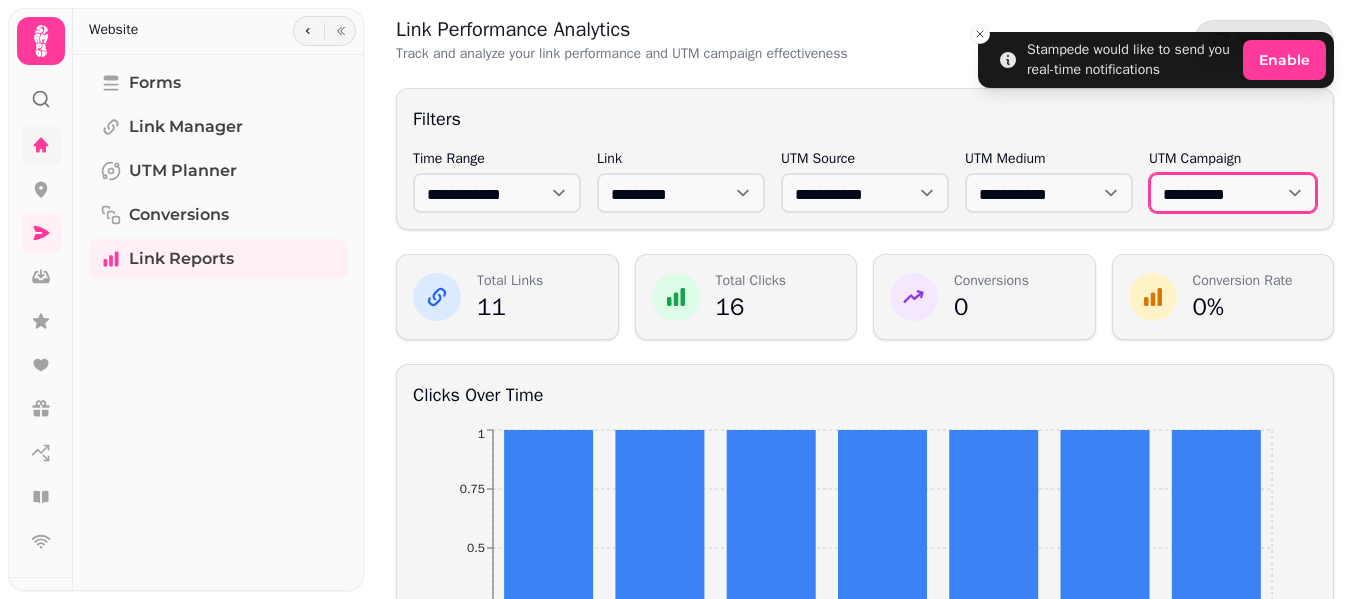click on "**********" at bounding box center [1233, 193] 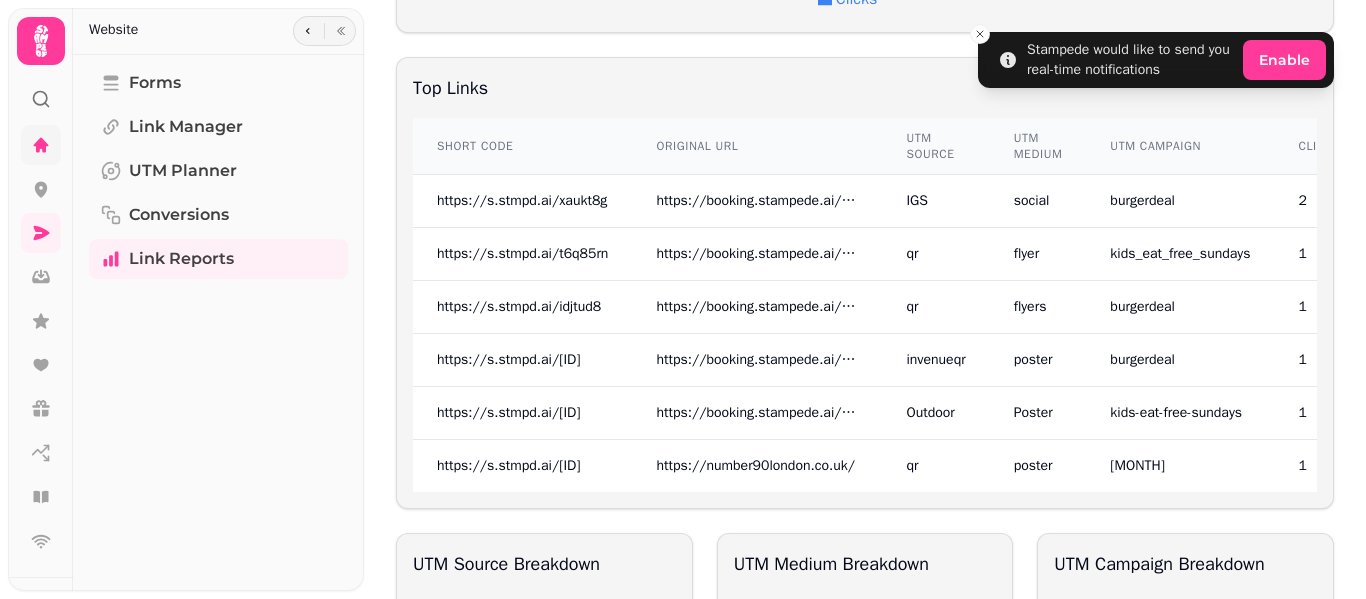 scroll, scrollTop: 0, scrollLeft: 0, axis: both 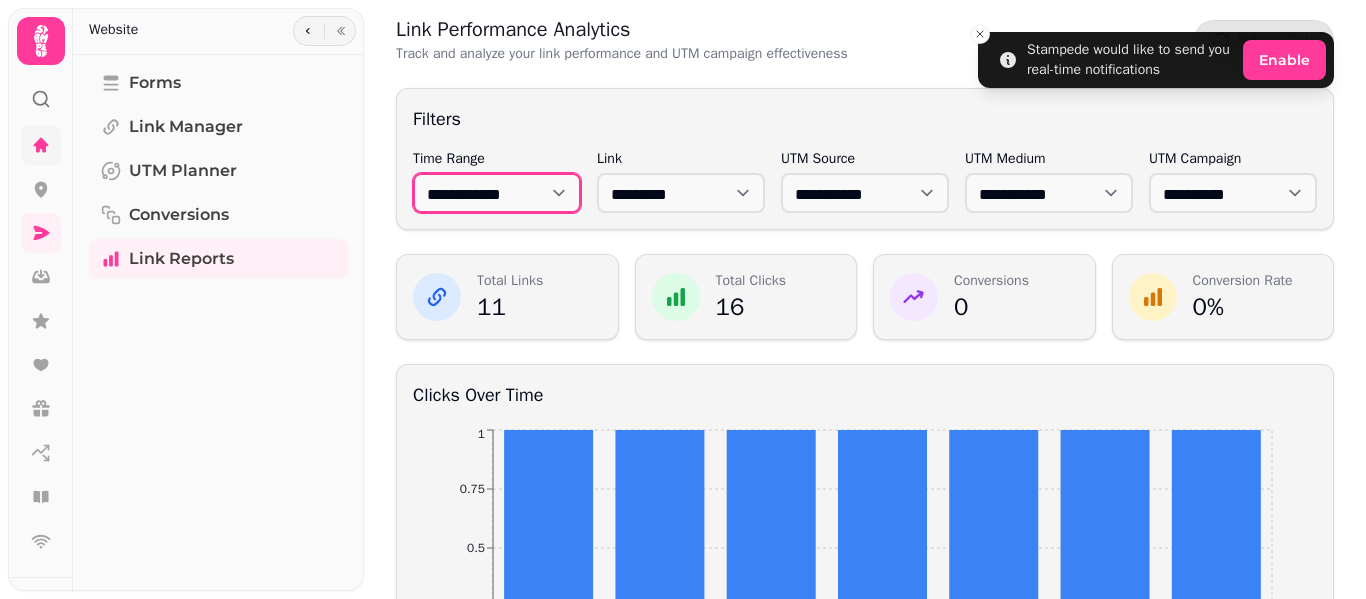 click on "**********" at bounding box center (497, 193) 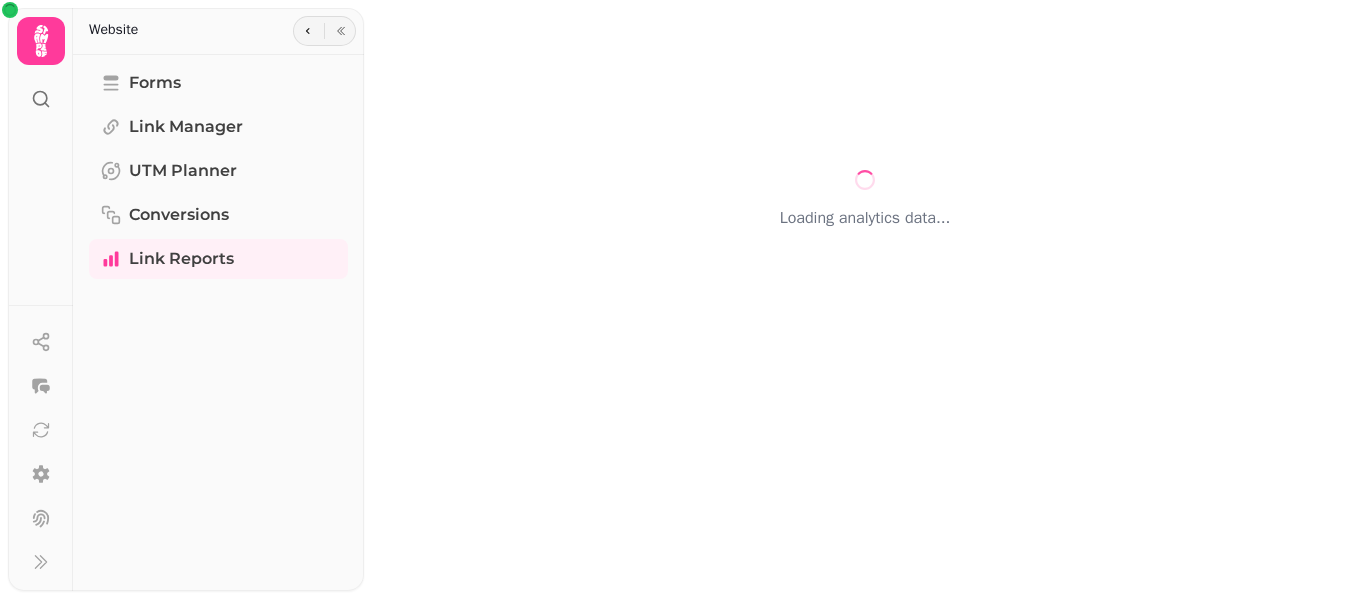 scroll, scrollTop: 0, scrollLeft: 0, axis: both 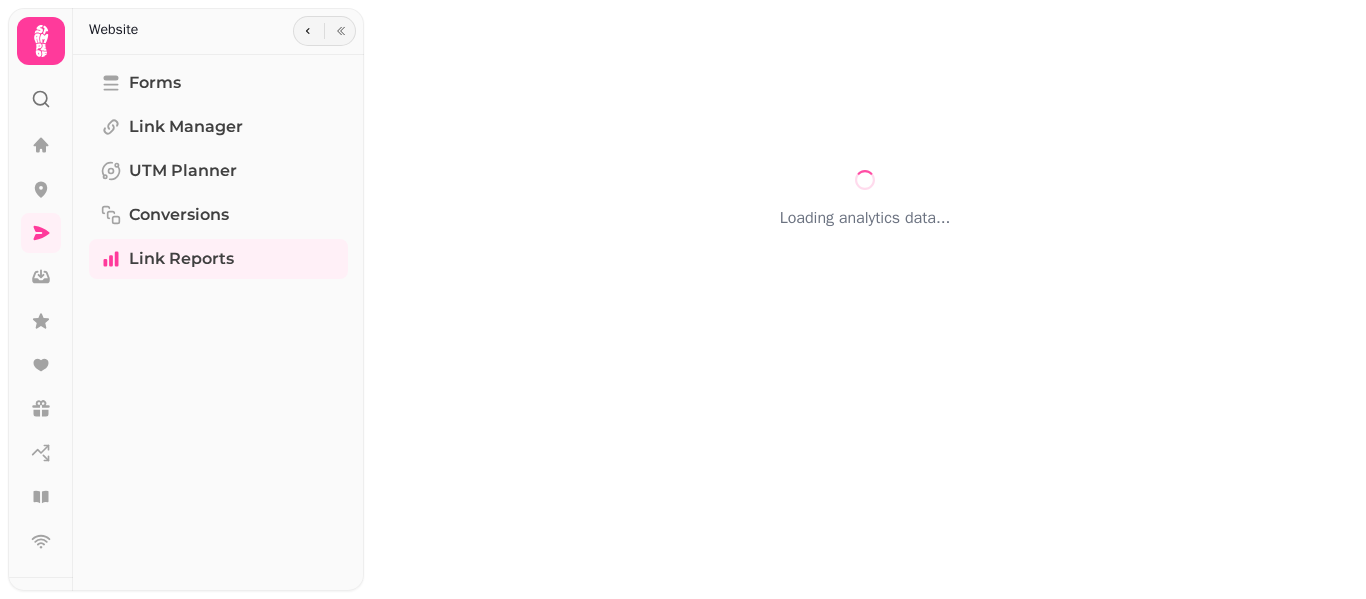 select on "**" 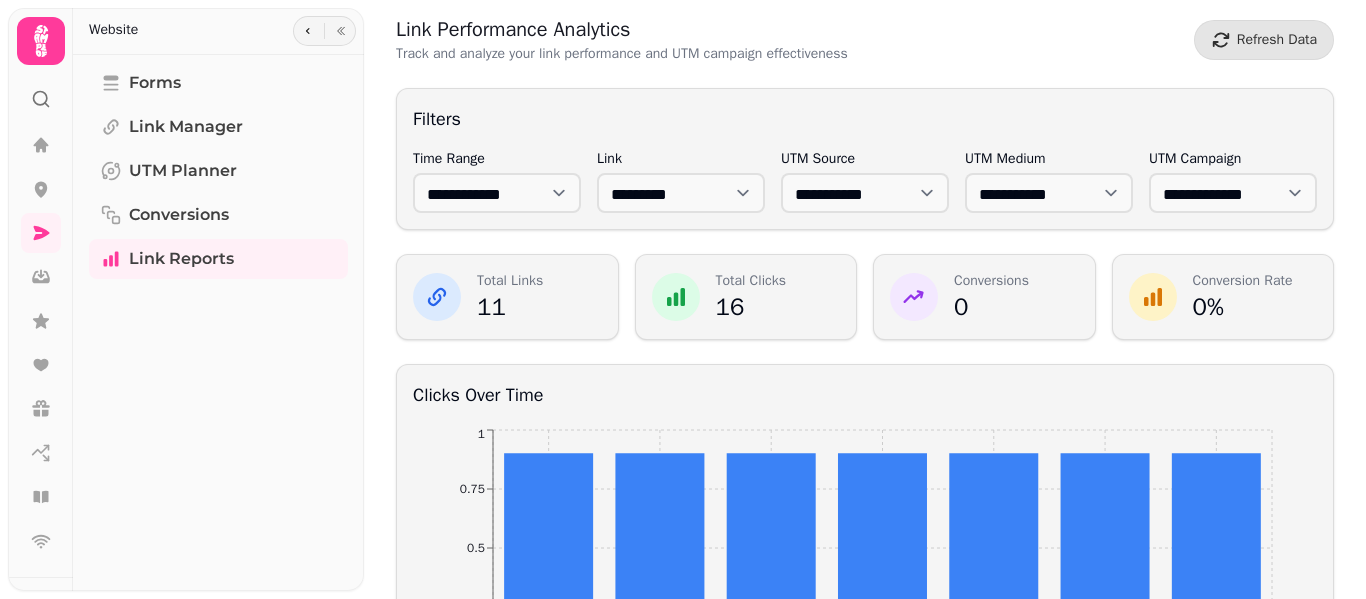 scroll, scrollTop: 0, scrollLeft: 0, axis: both 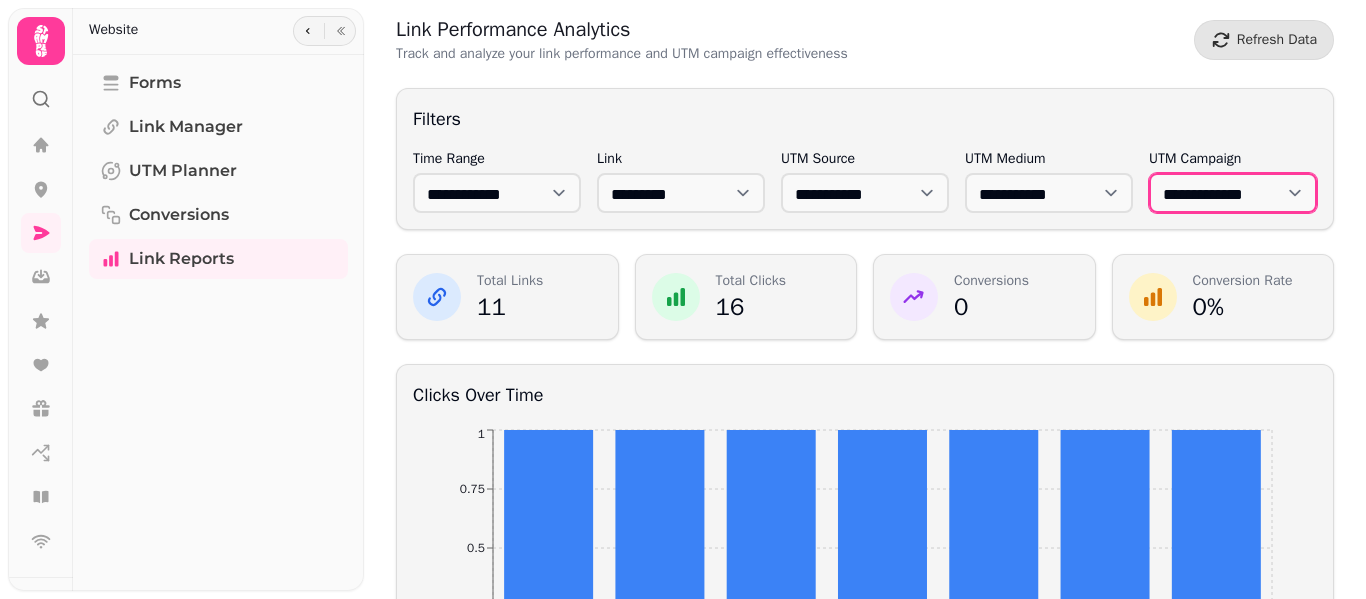 click on "**********" at bounding box center (1233, 193) 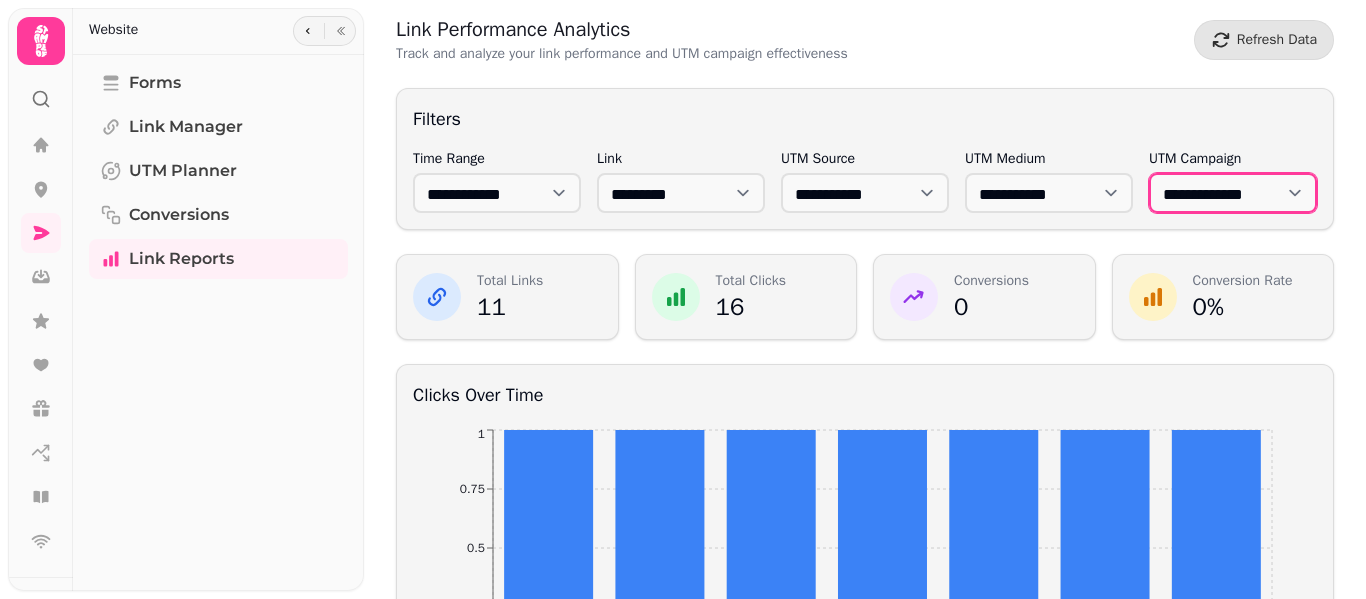 select on "**********" 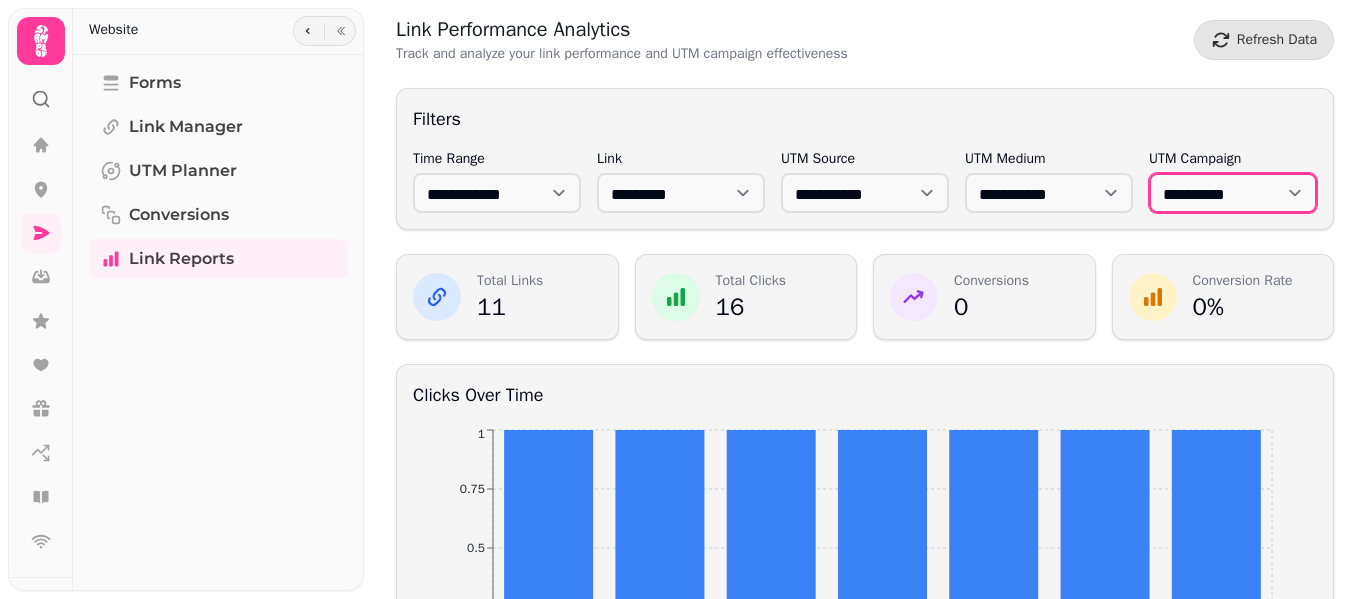 click on "**********" at bounding box center (1233, 193) 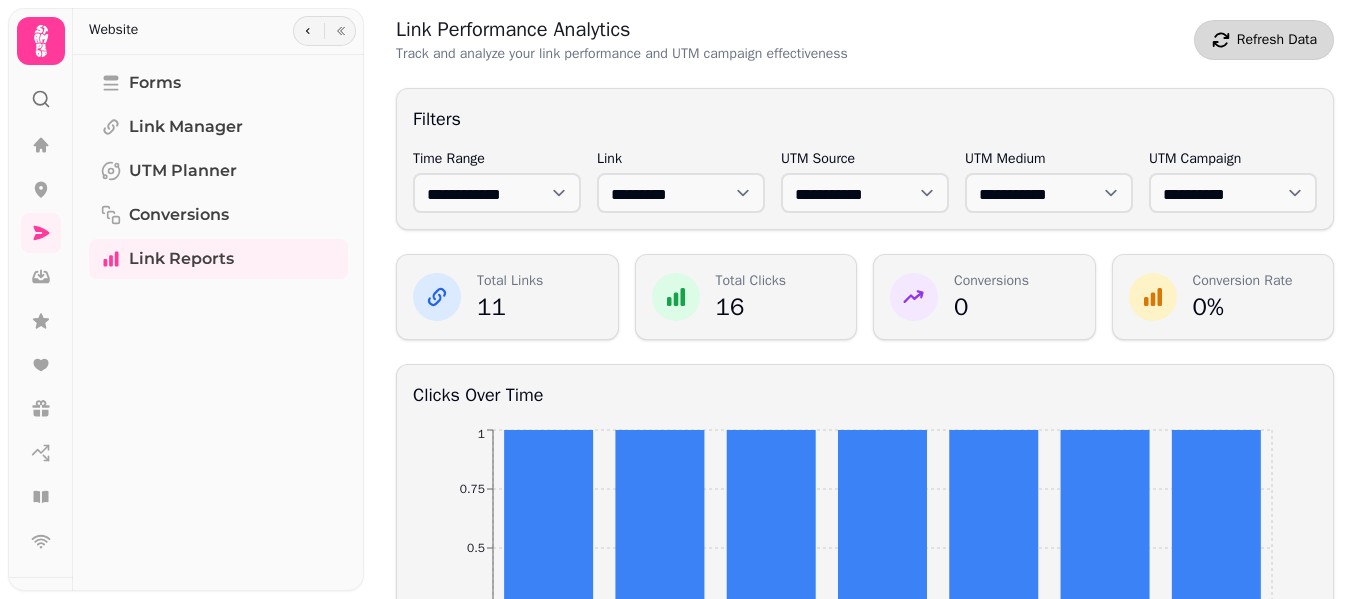 click on "Refresh Data" at bounding box center (1264, 40) 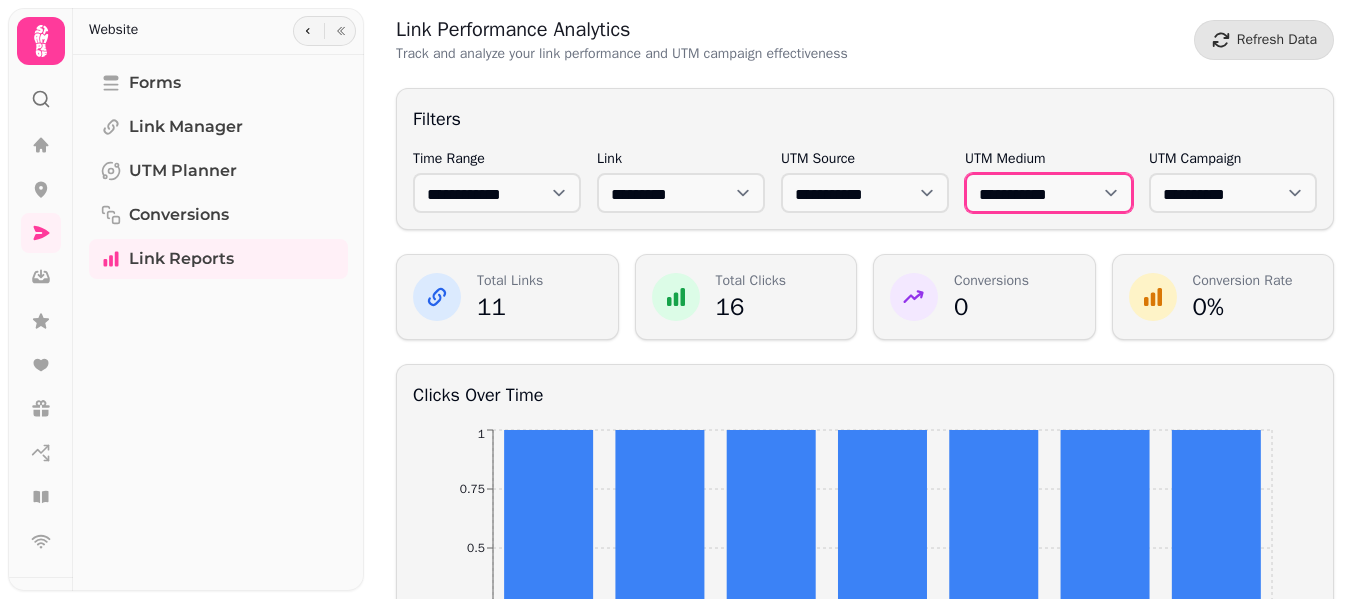 click on "**********" at bounding box center [1049, 193] 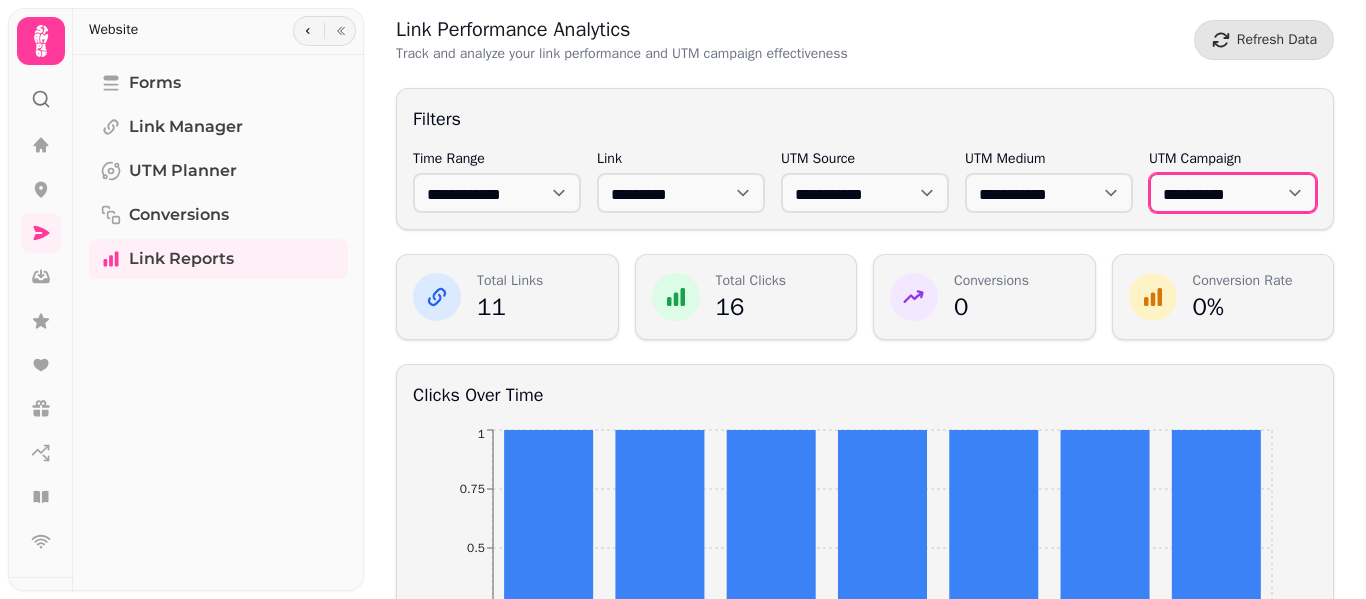 click on "**********" at bounding box center [1233, 193] 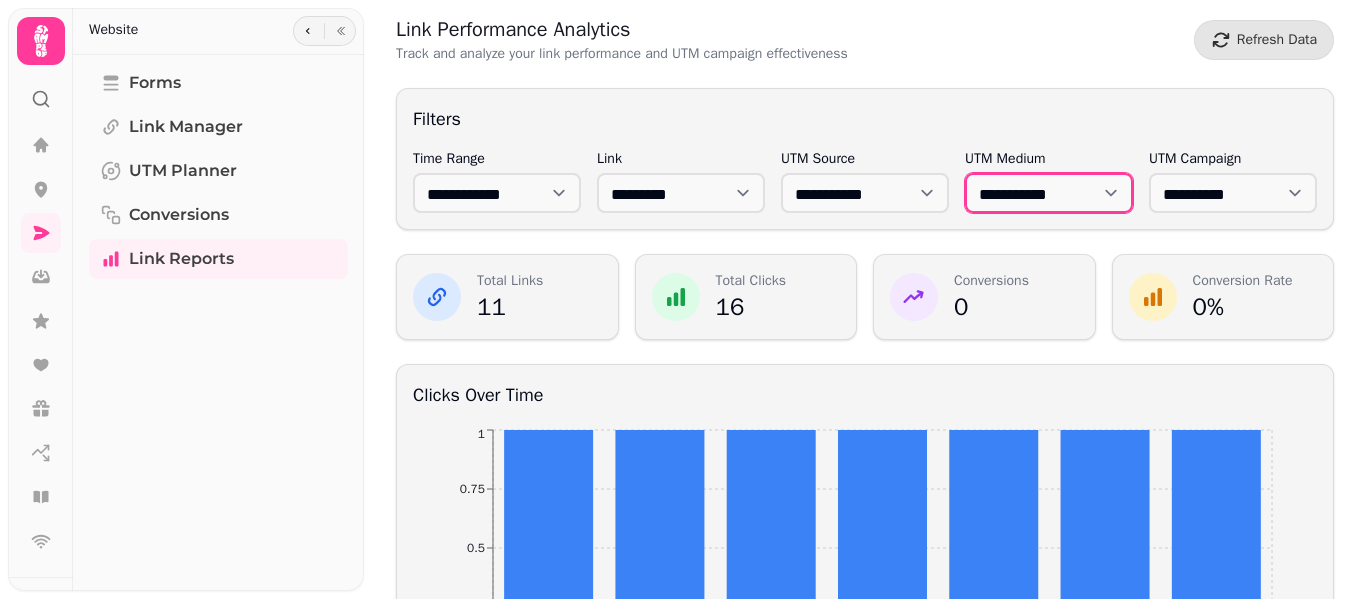 click on "**********" at bounding box center [1049, 193] 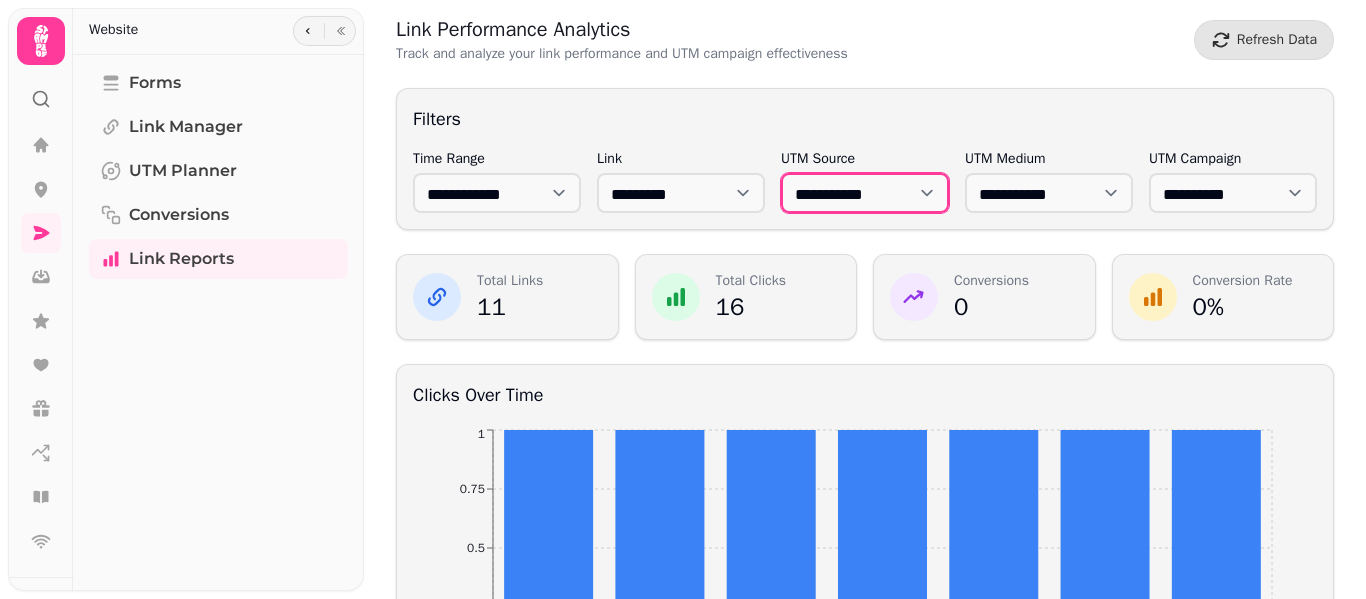 click on "**********" at bounding box center (865, 193) 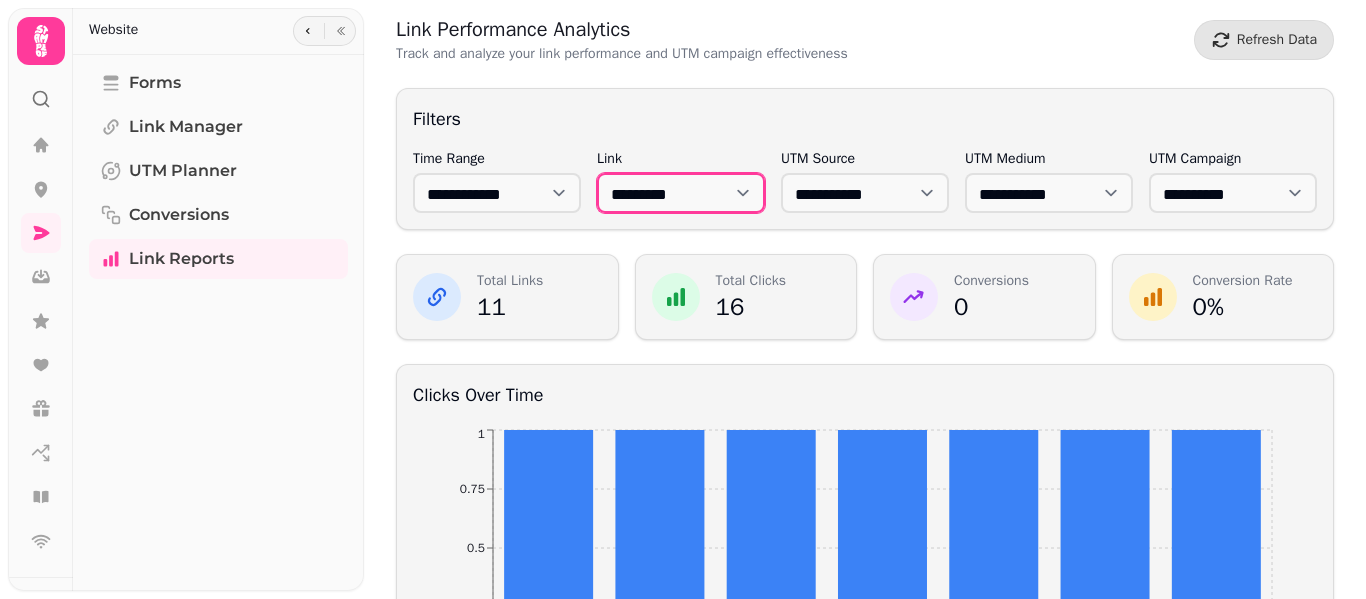 click on "**********" at bounding box center [681, 193] 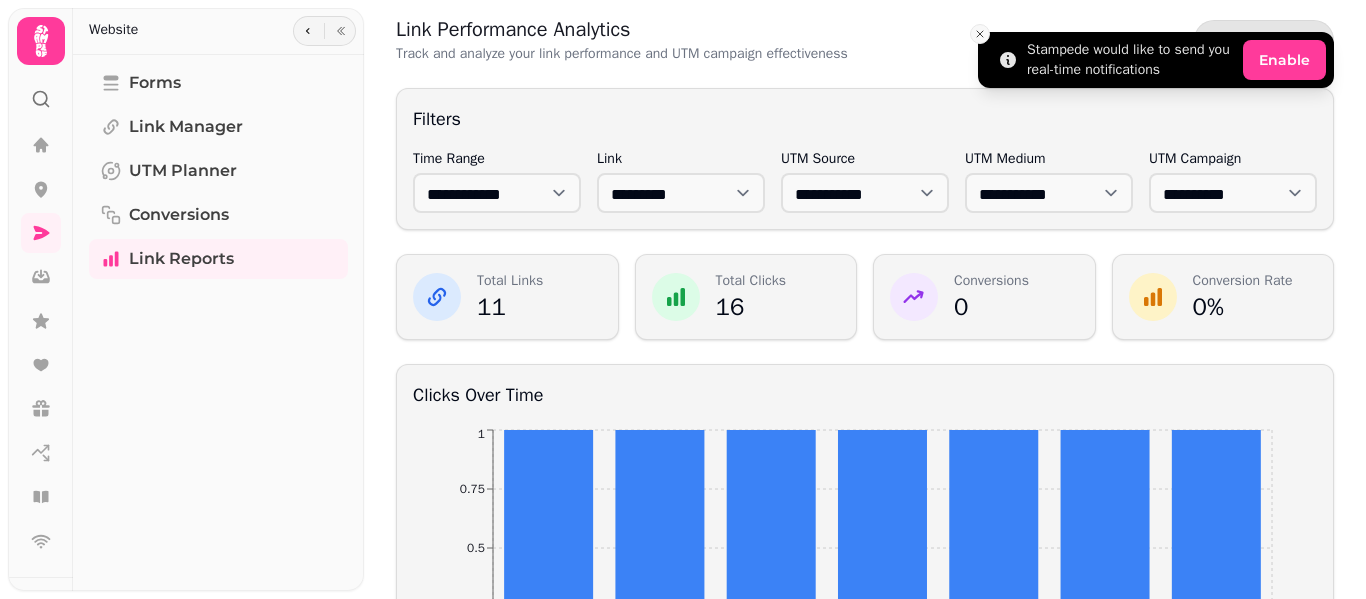 click 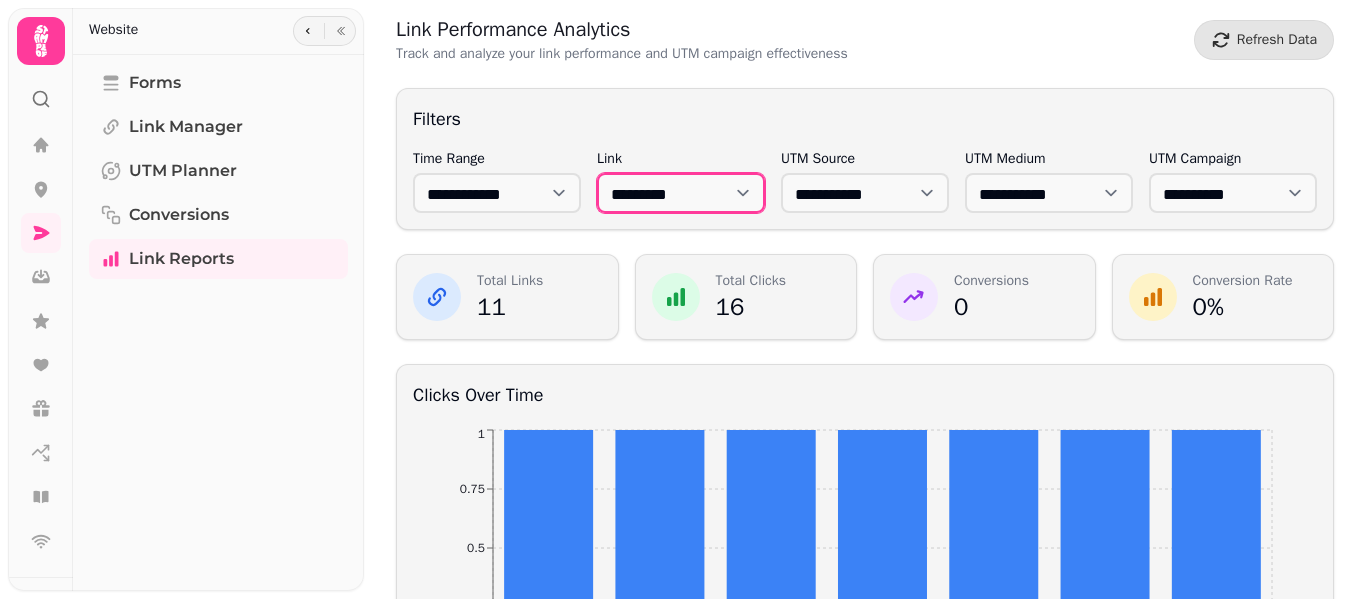 click on "**********" at bounding box center [681, 193] 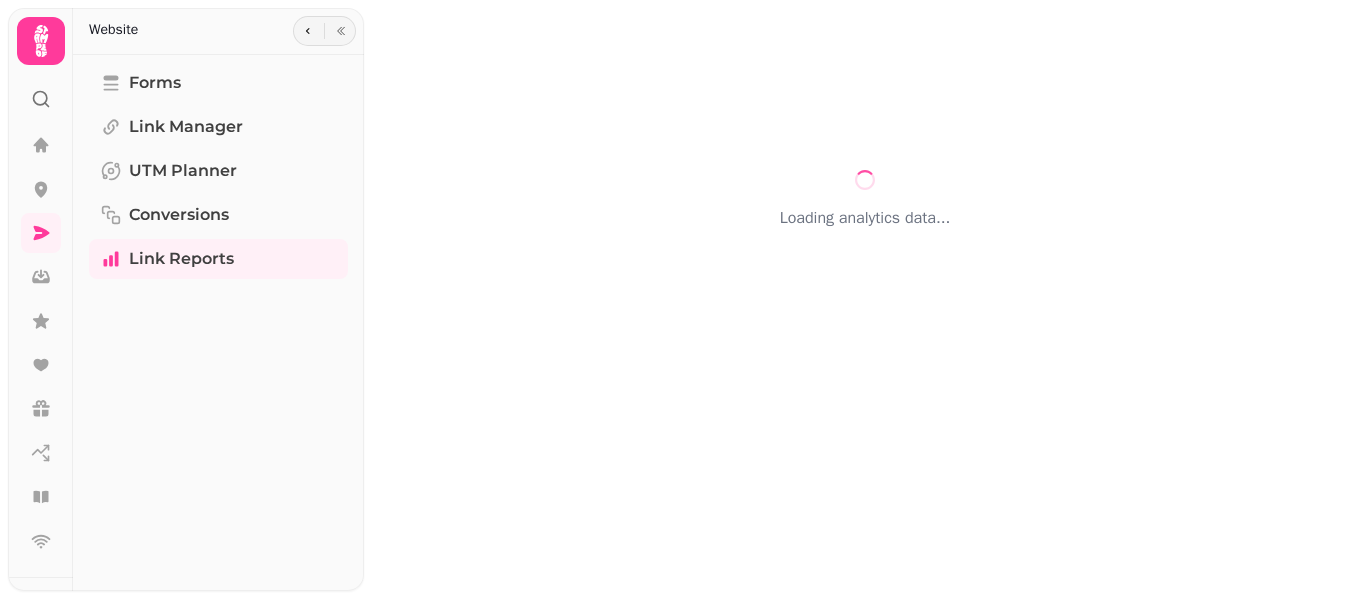 select on "**" 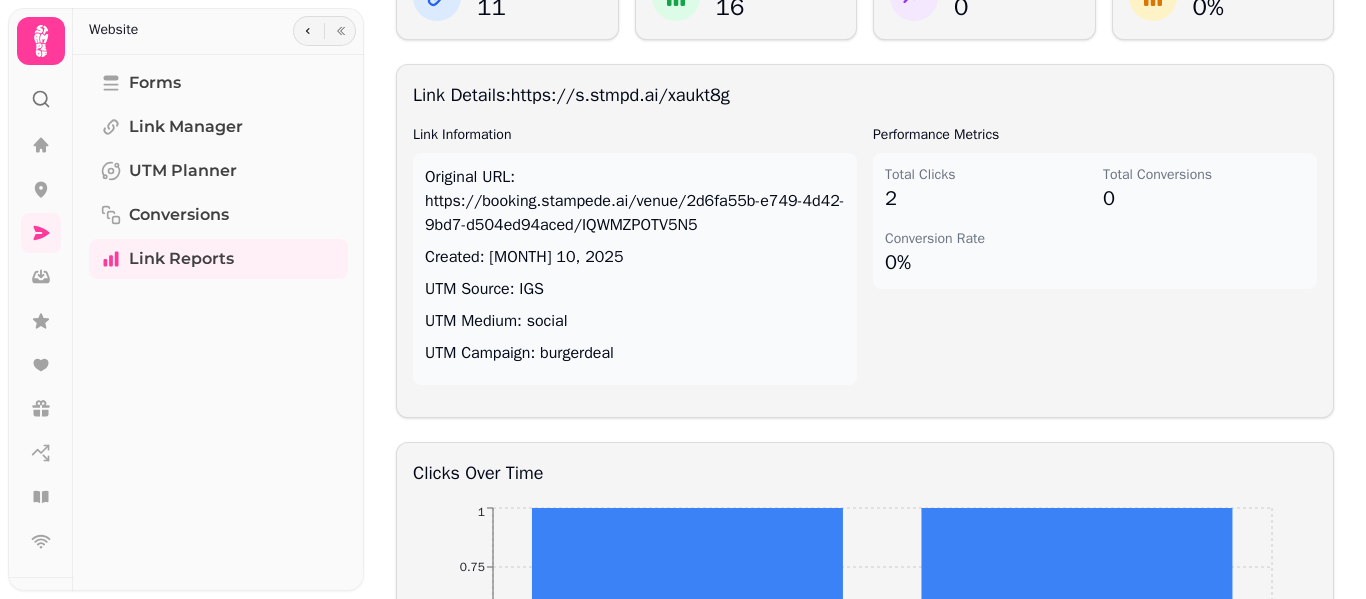 scroll, scrollTop: 100, scrollLeft: 0, axis: vertical 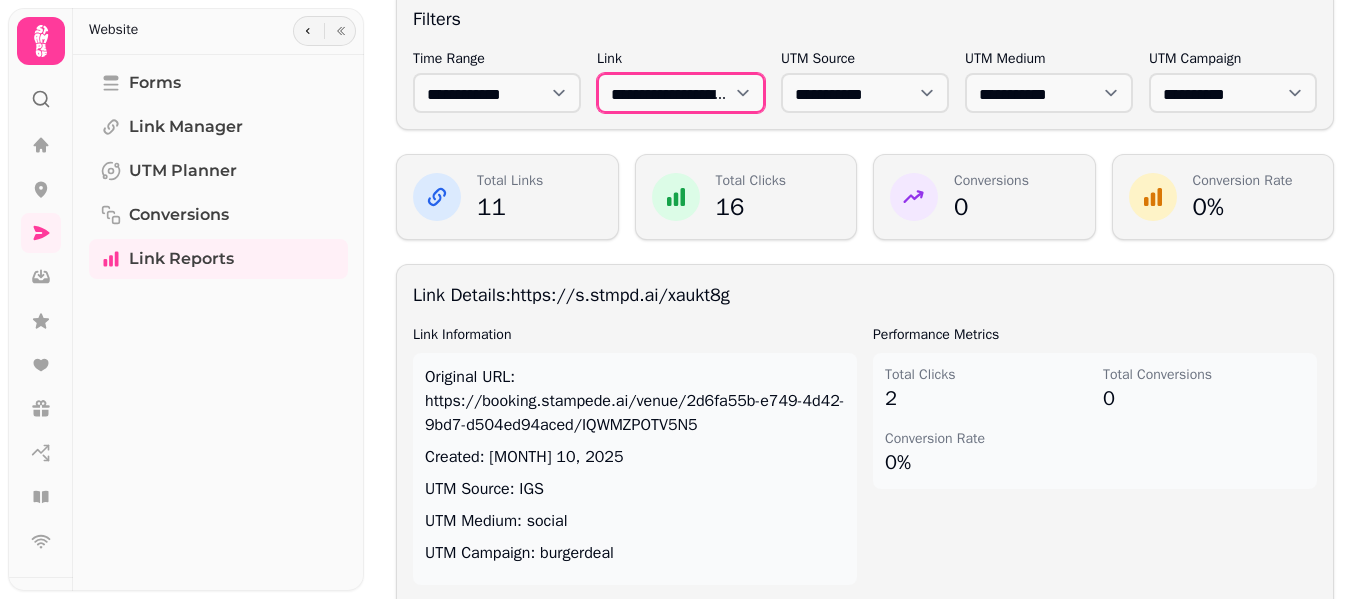 click on "**********" at bounding box center [681, 93] 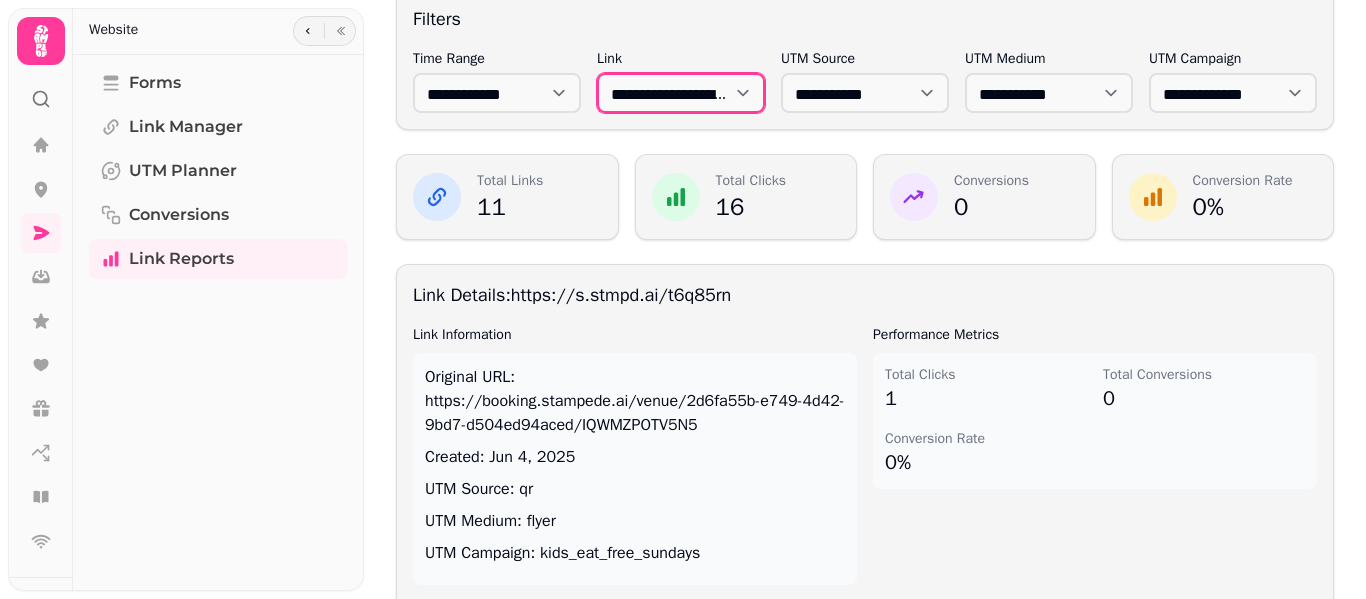 drag, startPoint x: 701, startPoint y: 92, endPoint x: 700, endPoint y: 109, distance: 17.029387 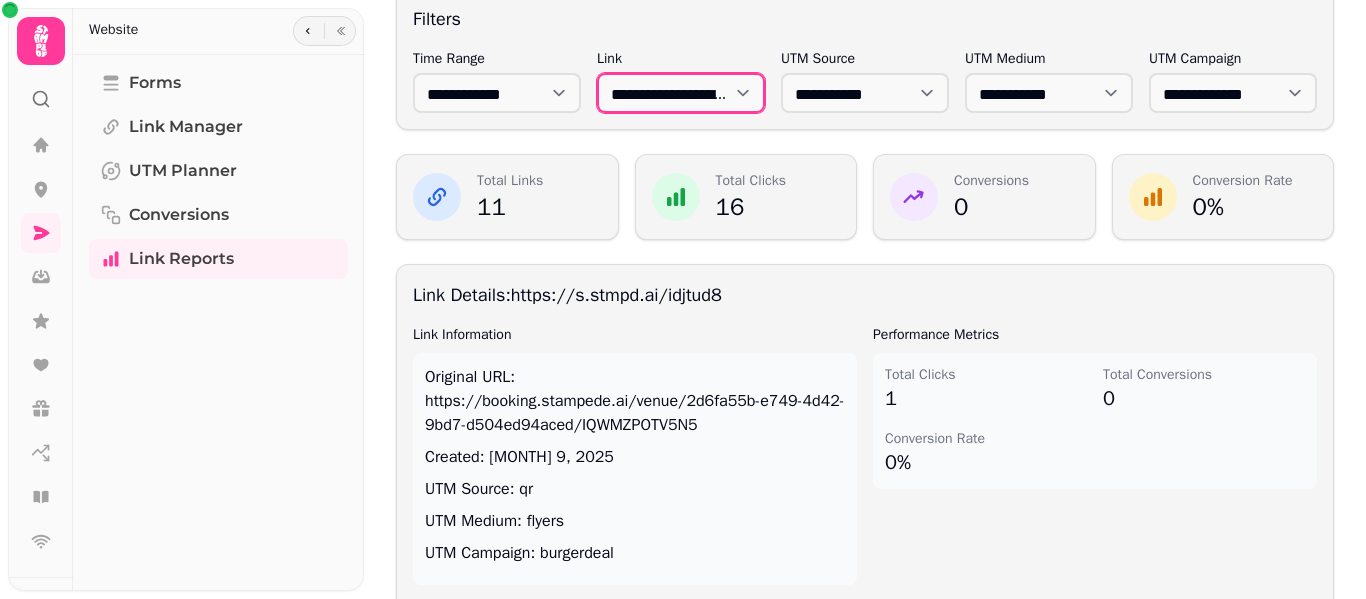 click on "**********" at bounding box center (681, 93) 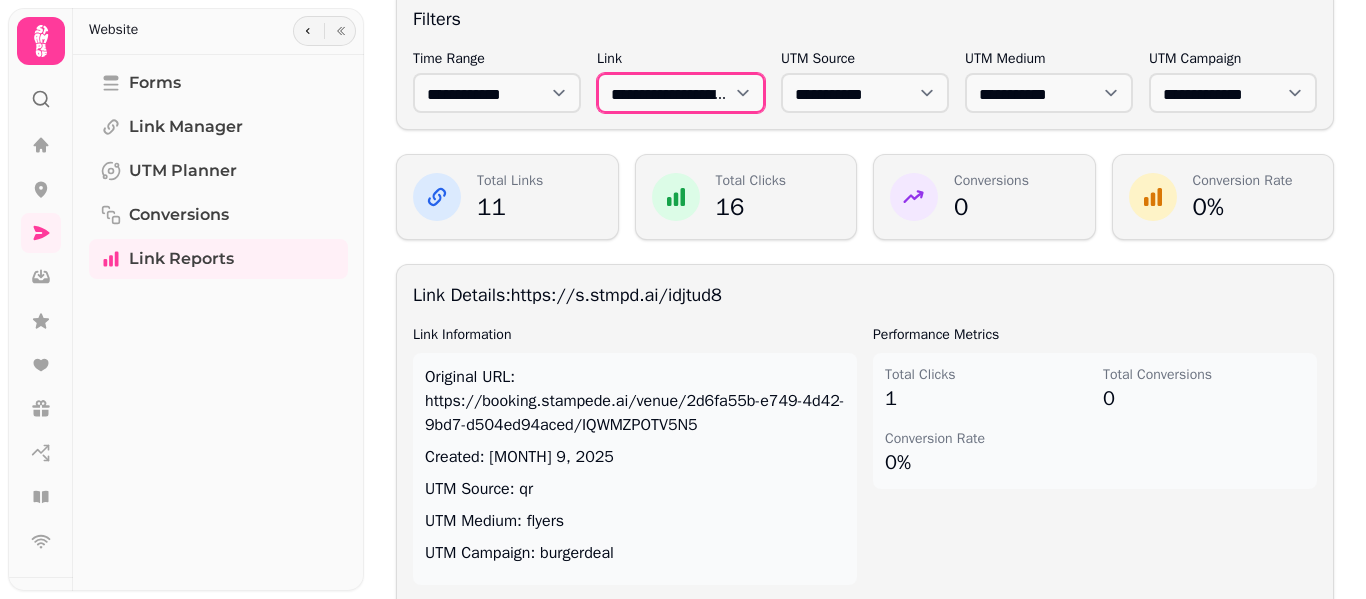 click on "**********" at bounding box center (681, 93) 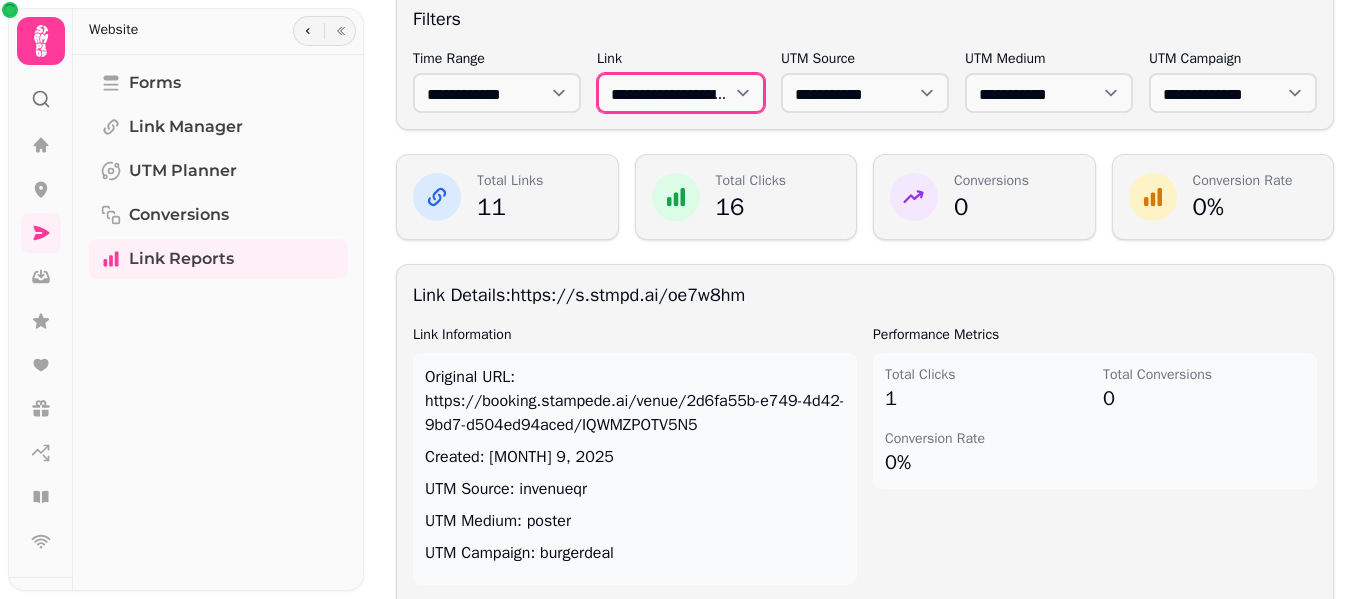 click on "**********" at bounding box center (681, 93) 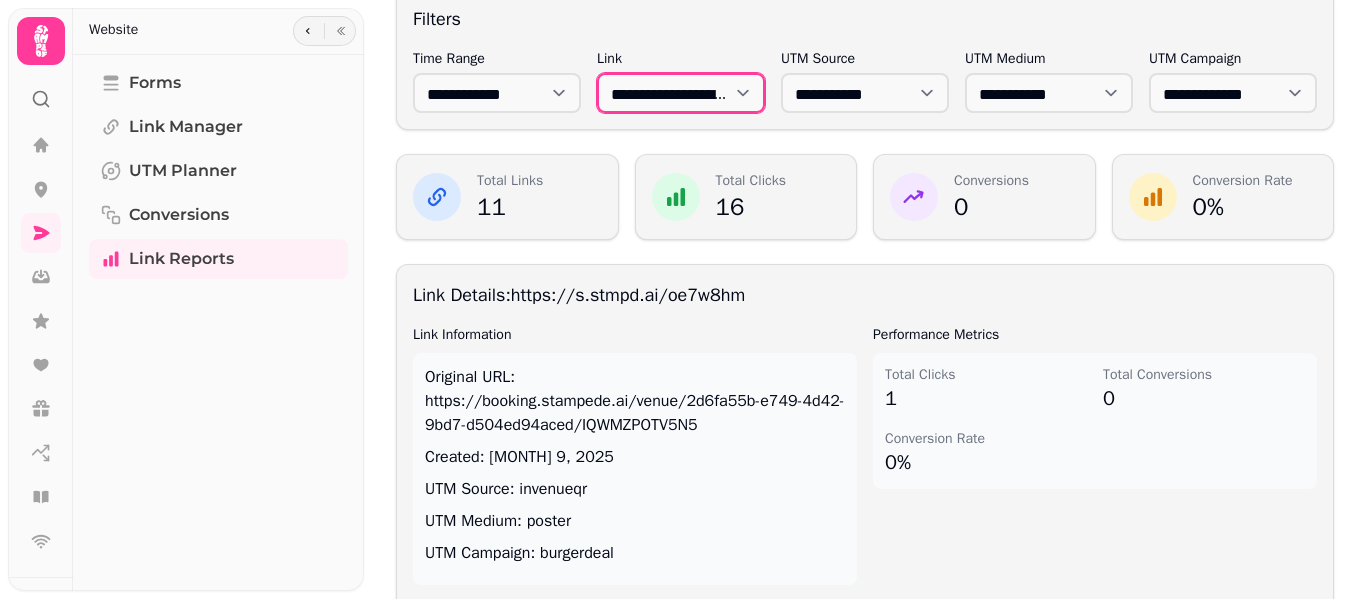 click on "**********" at bounding box center (681, 93) 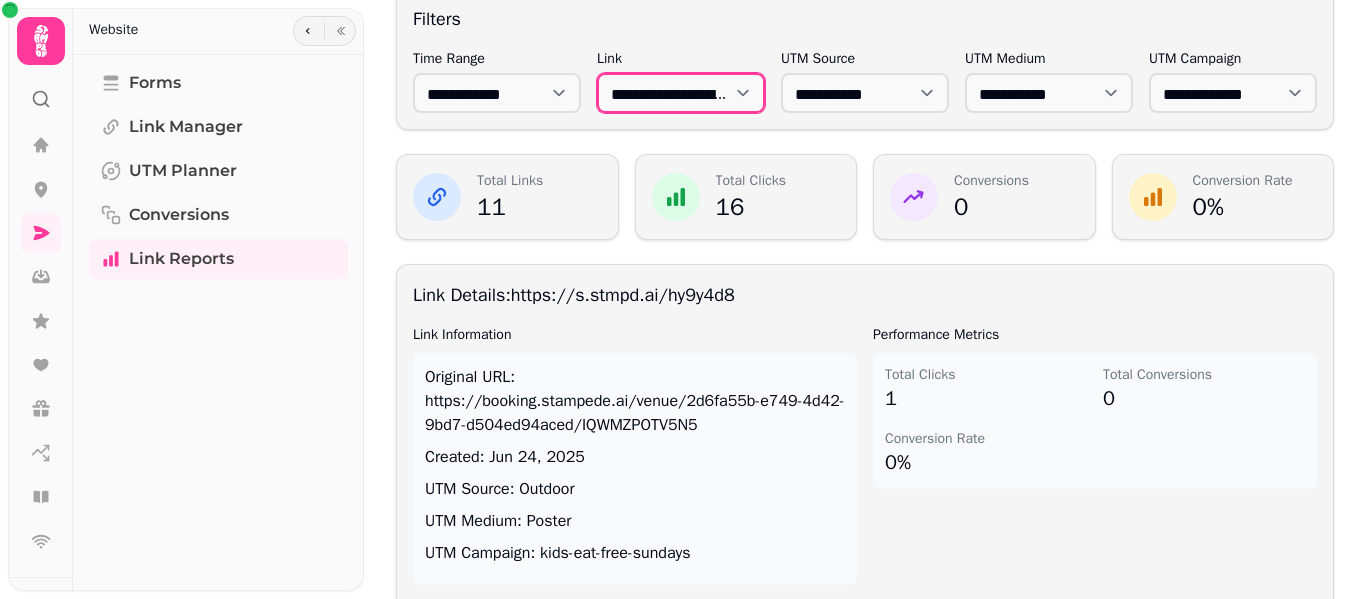 click on "**********" at bounding box center (681, 93) 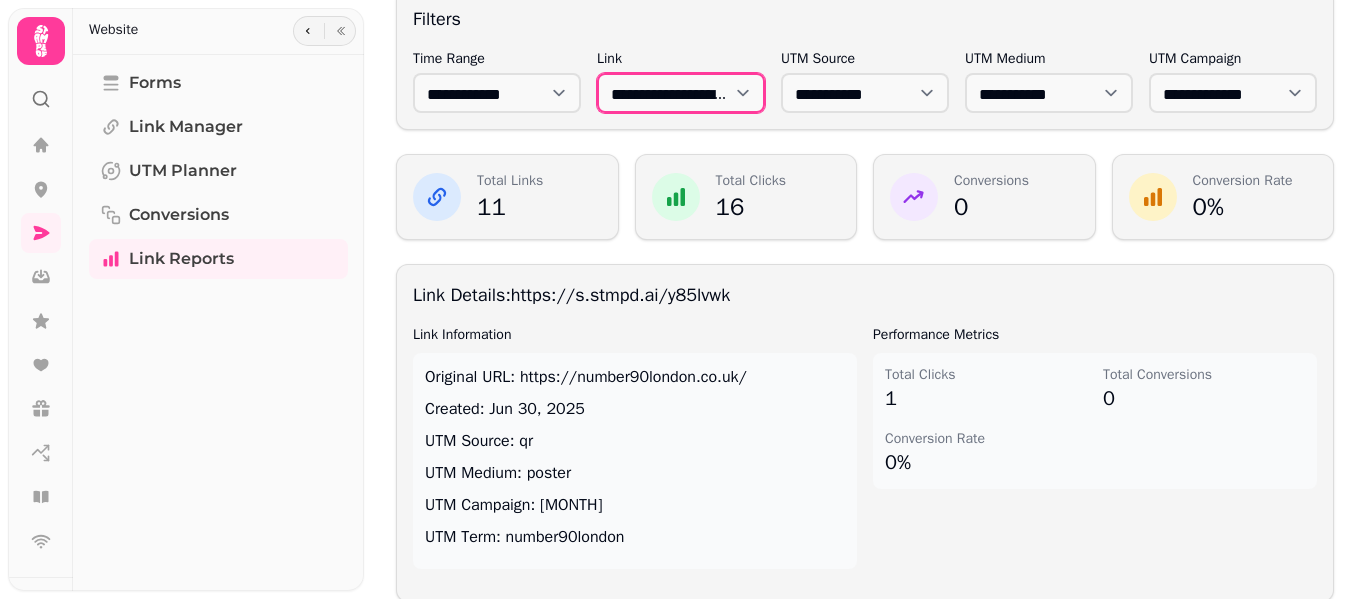 click on "**********" at bounding box center [681, 93] 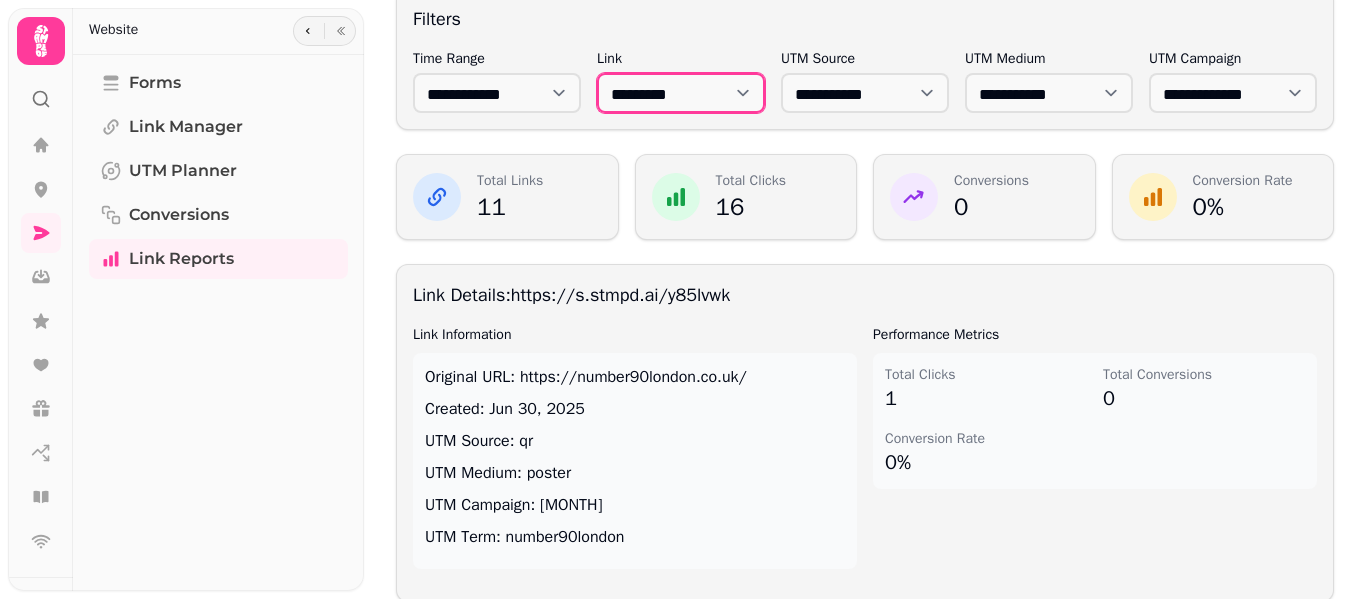 click on "**********" at bounding box center (681, 93) 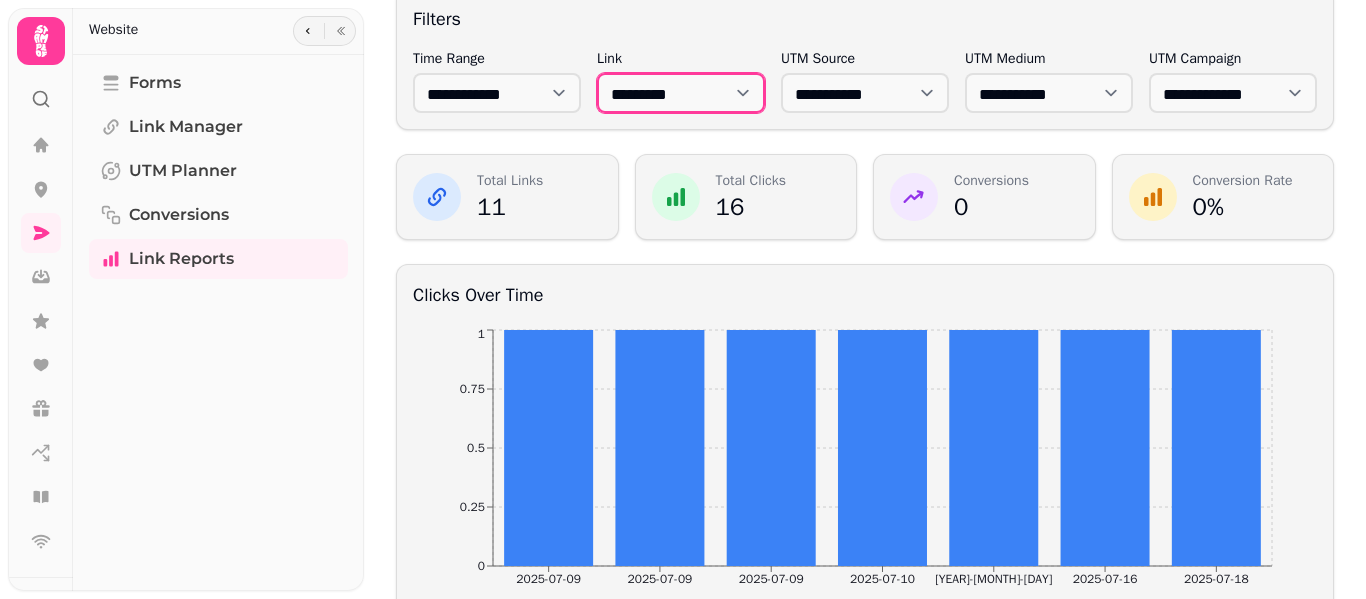 click on "**********" at bounding box center (681, 93) 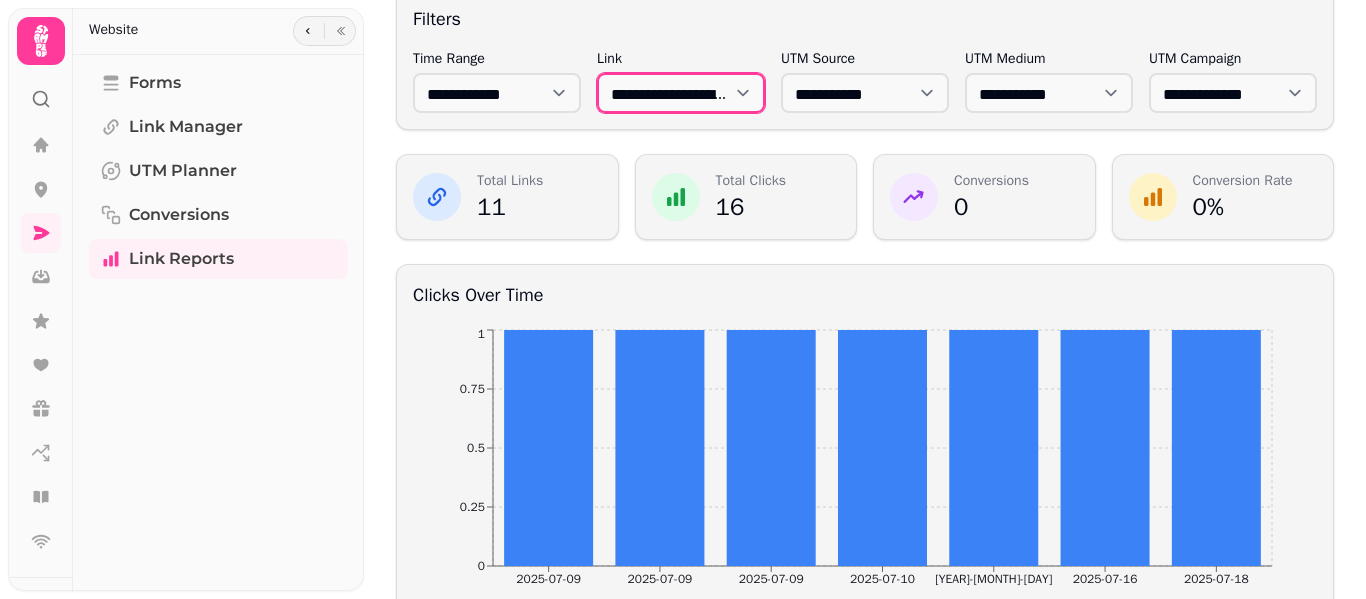 click on "**********" at bounding box center (681, 93) 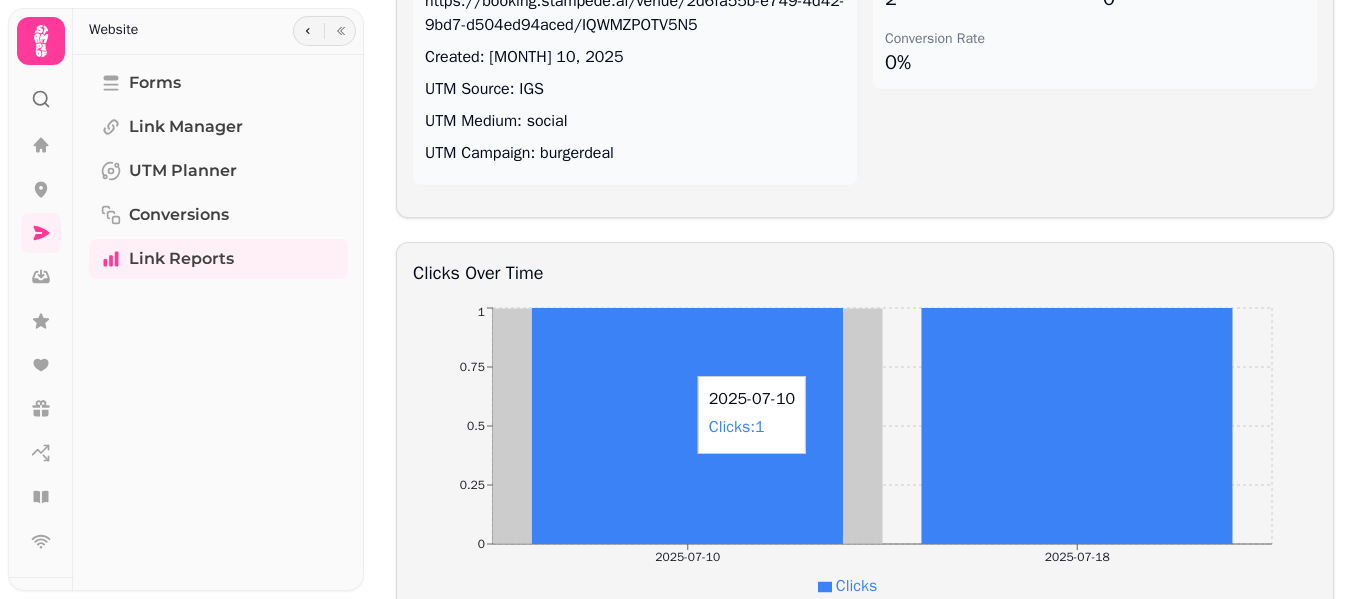 scroll, scrollTop: 0, scrollLeft: 0, axis: both 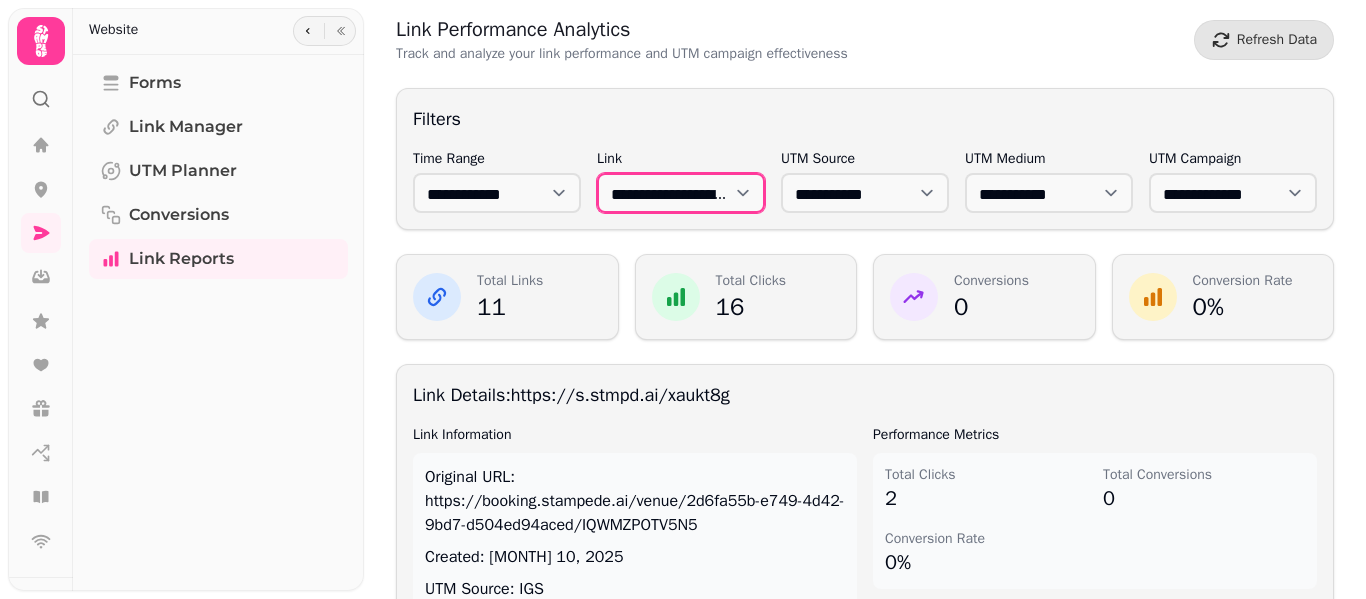 drag, startPoint x: 720, startPoint y: 204, endPoint x: 706, endPoint y: 209, distance: 14.866069 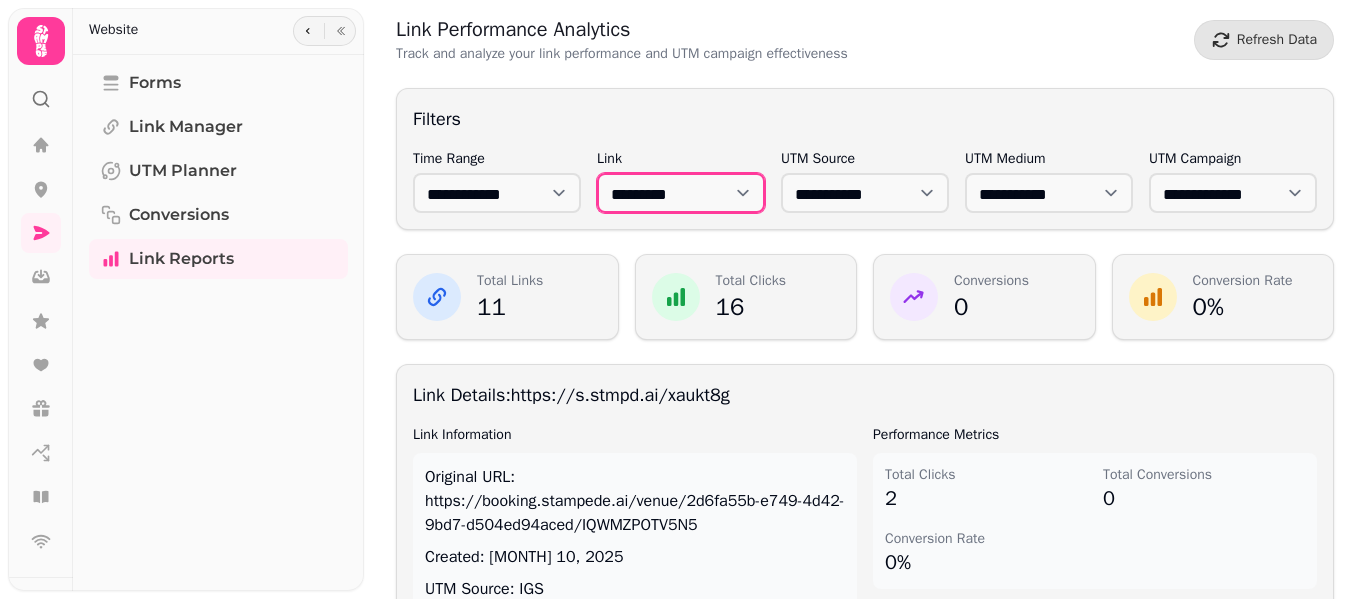 click on "**********" at bounding box center (681, 193) 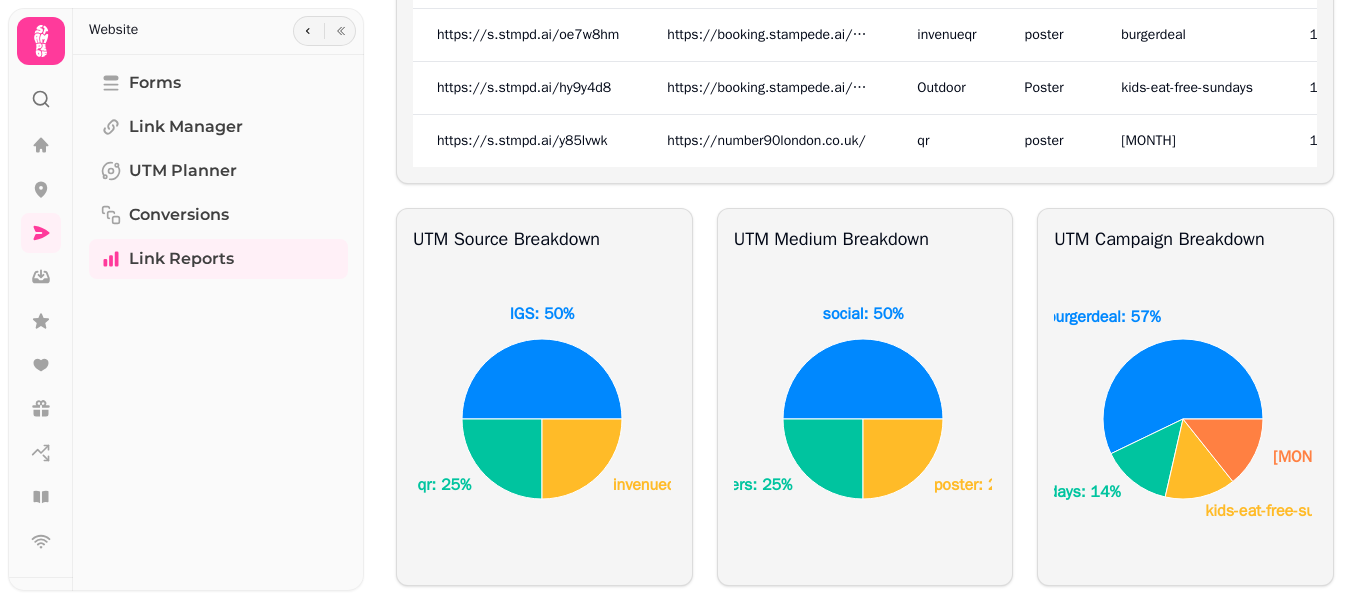 scroll, scrollTop: 1050, scrollLeft: 0, axis: vertical 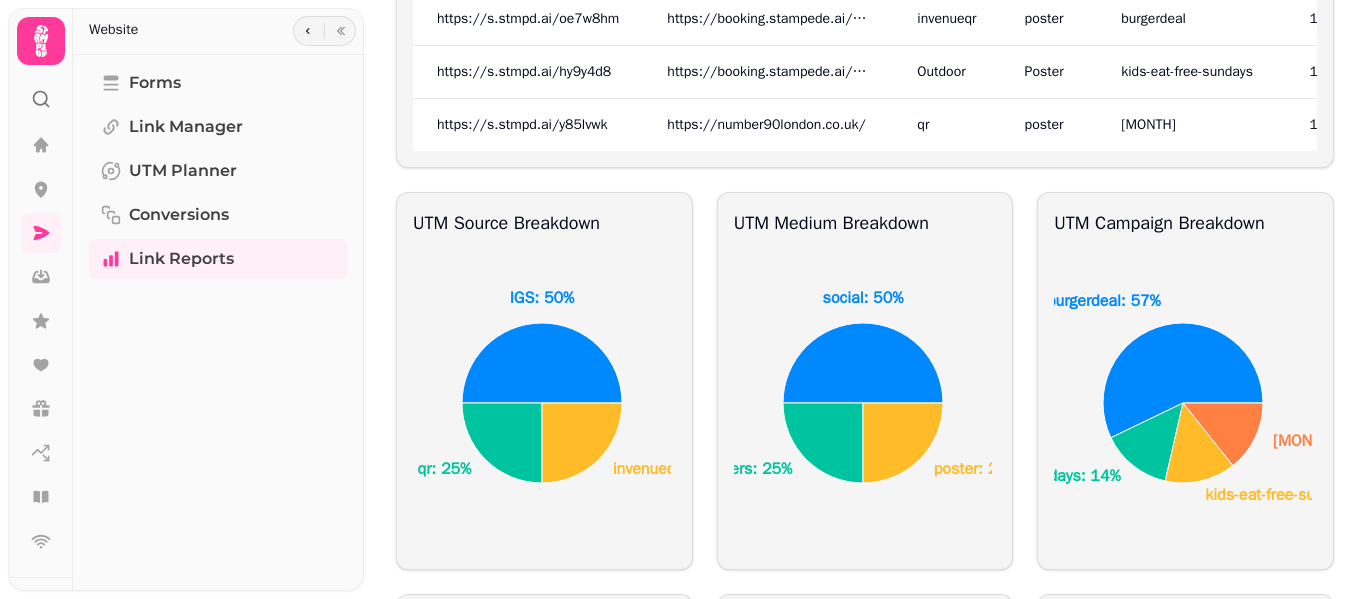 click 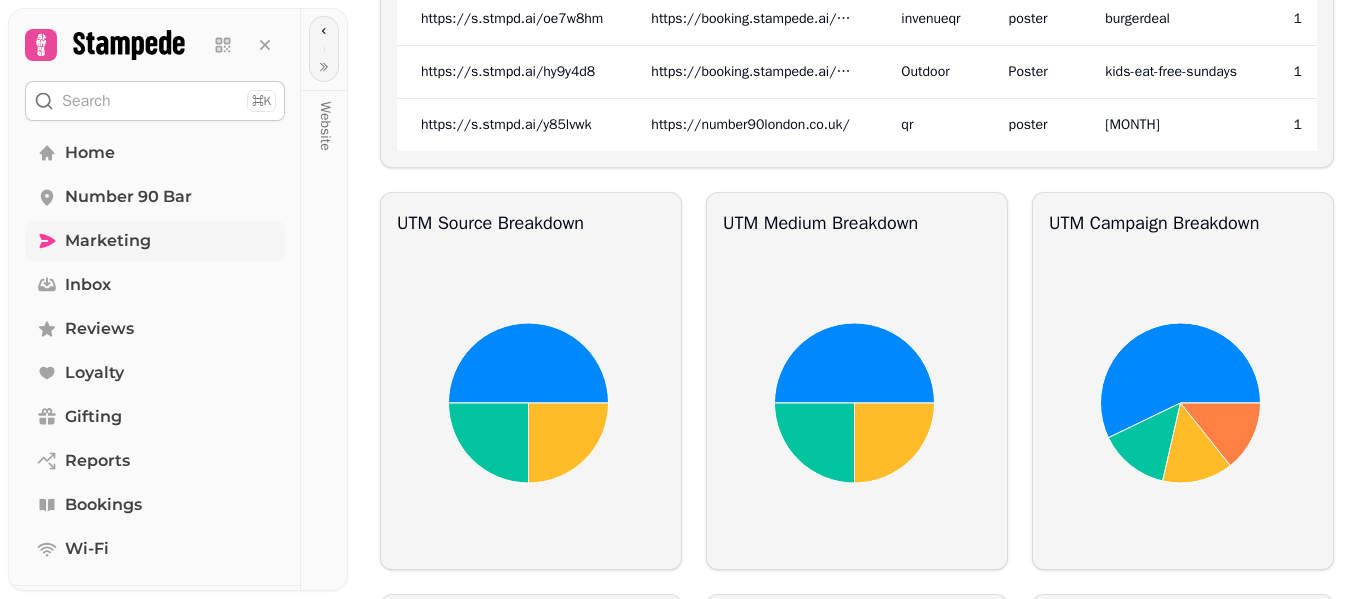 click on "Marketing" at bounding box center (155, 241) 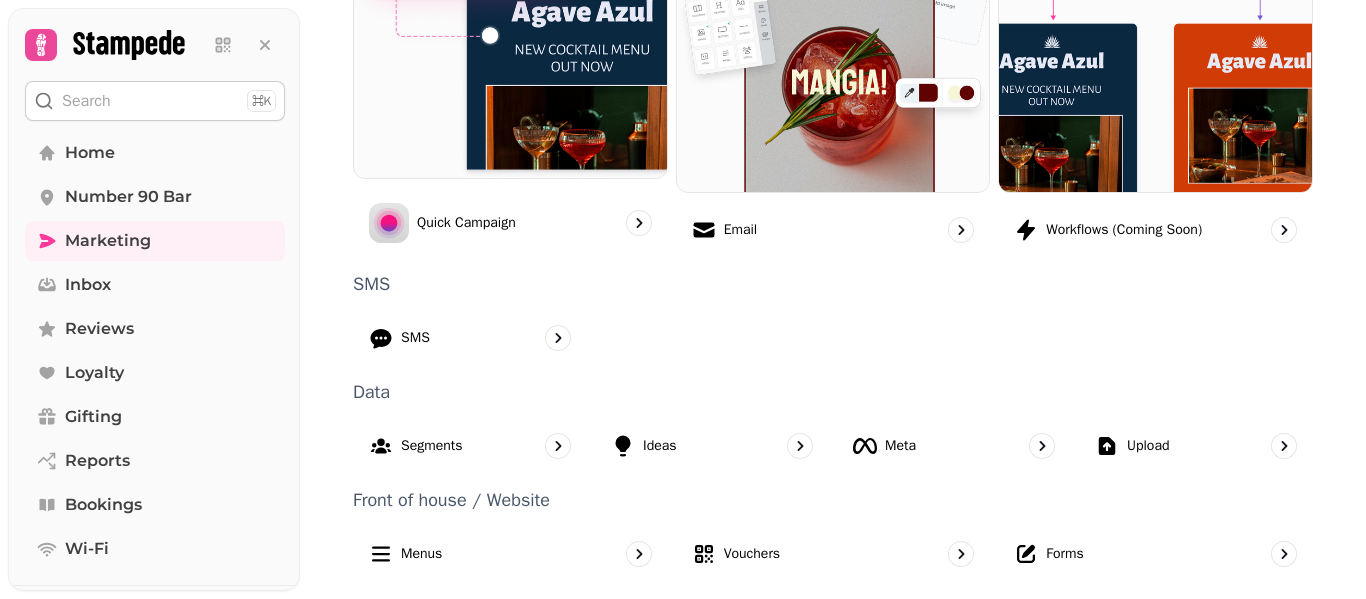 scroll, scrollTop: 643, scrollLeft: 0, axis: vertical 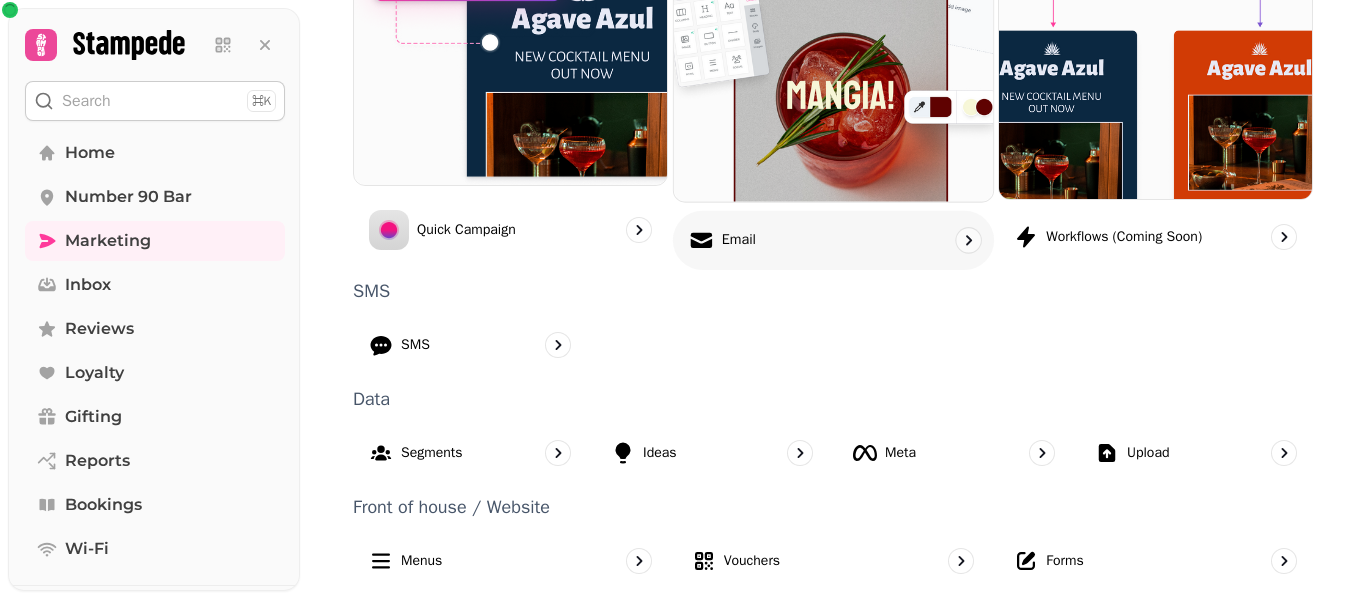 click on "Email" at bounding box center [833, 239] 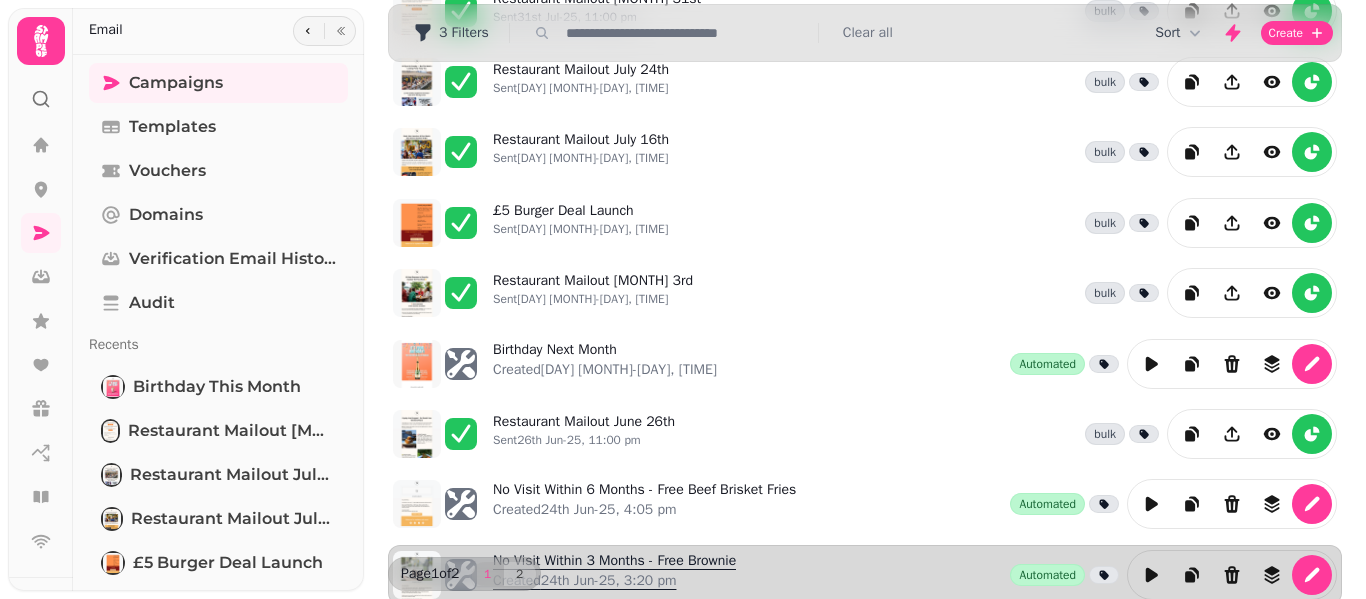 scroll, scrollTop: 15, scrollLeft: 0, axis: vertical 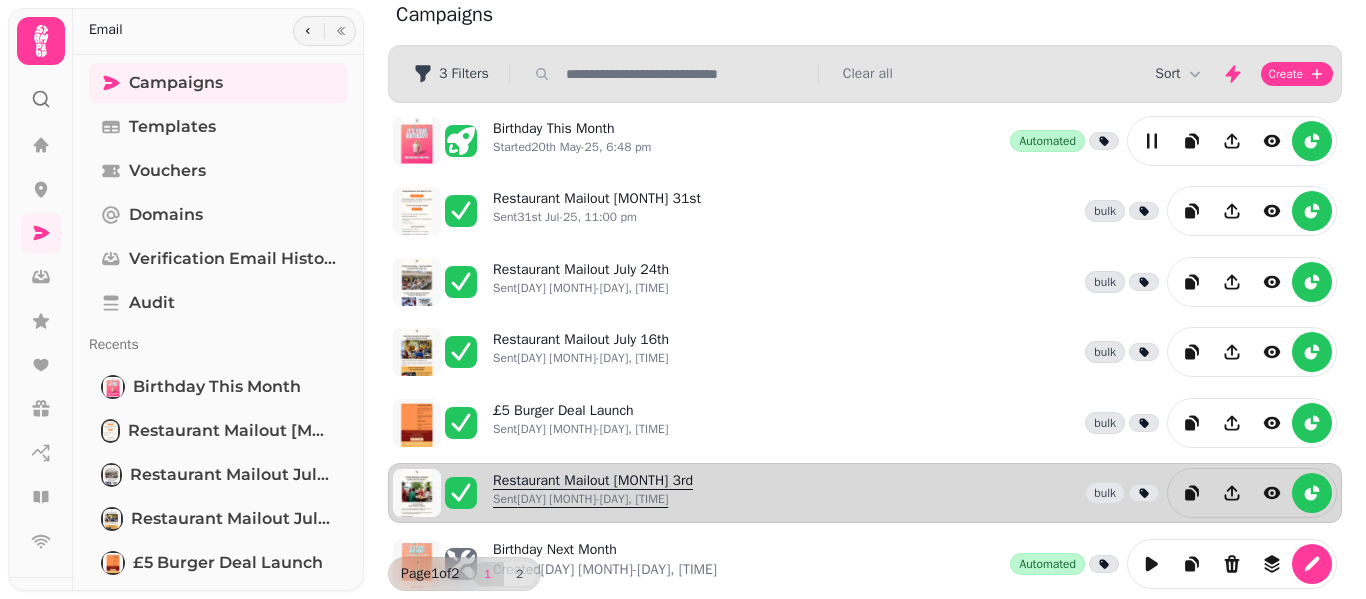 click on "Restaurant Mailout July 3rd Sent  3rd Jul-25, 11:00 pm" at bounding box center [593, 493] 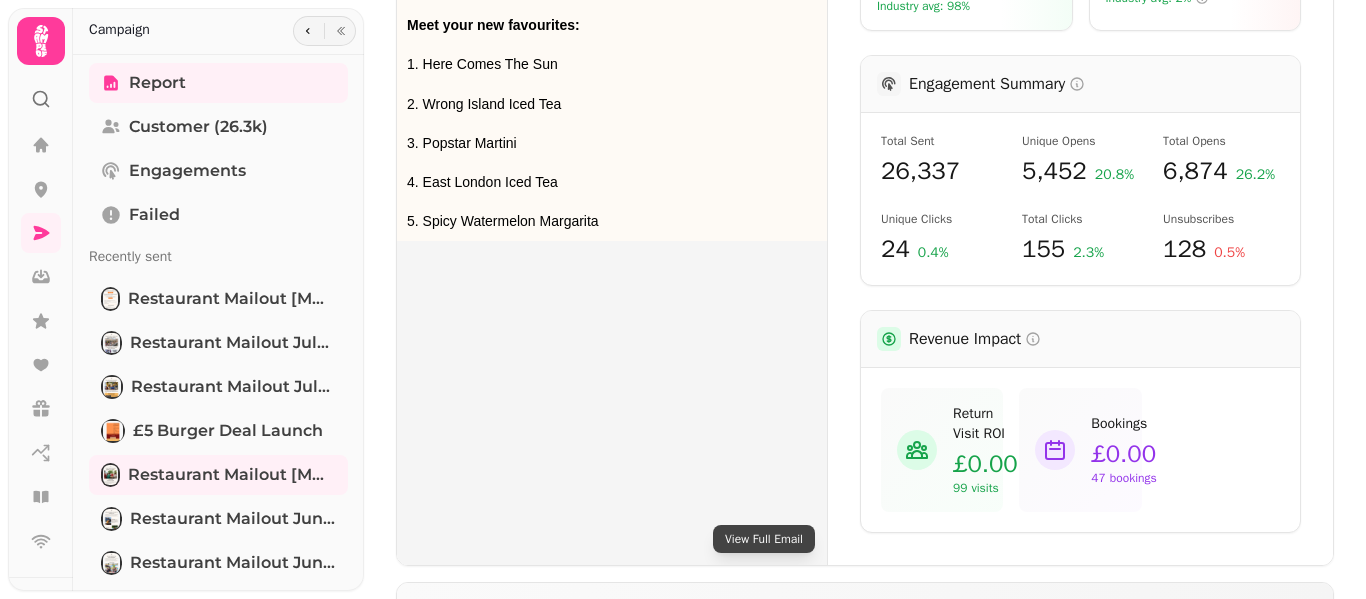 scroll, scrollTop: 1000, scrollLeft: 0, axis: vertical 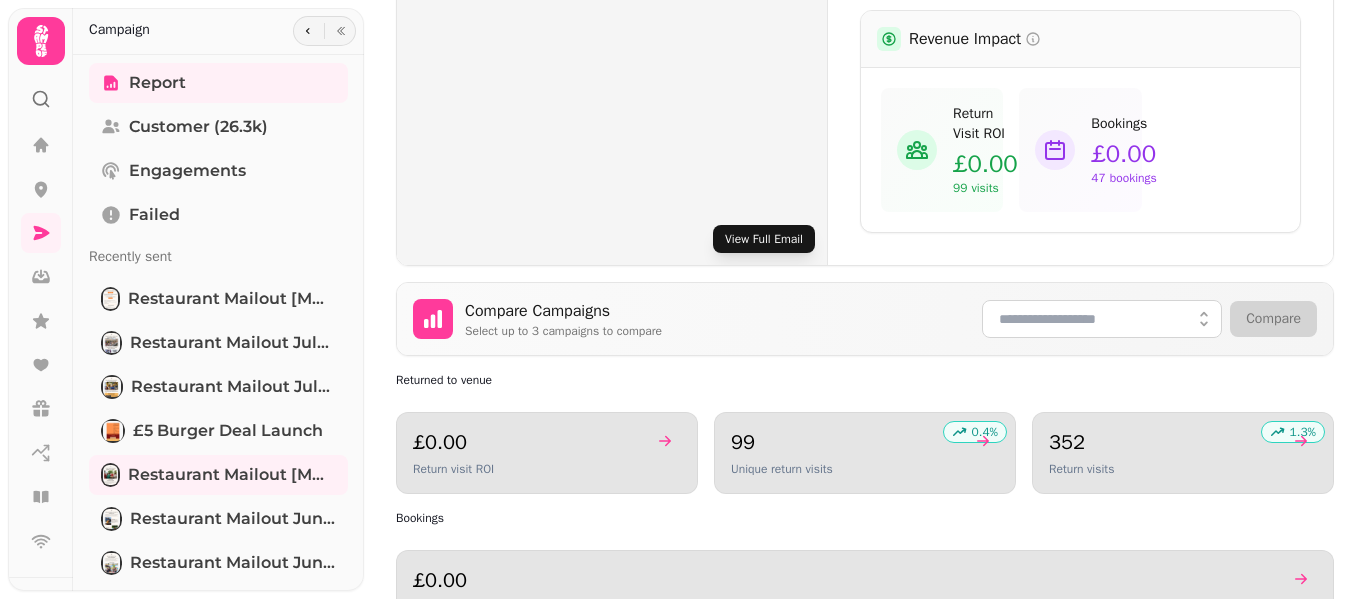 click on "View Full Email" at bounding box center (764, 239) 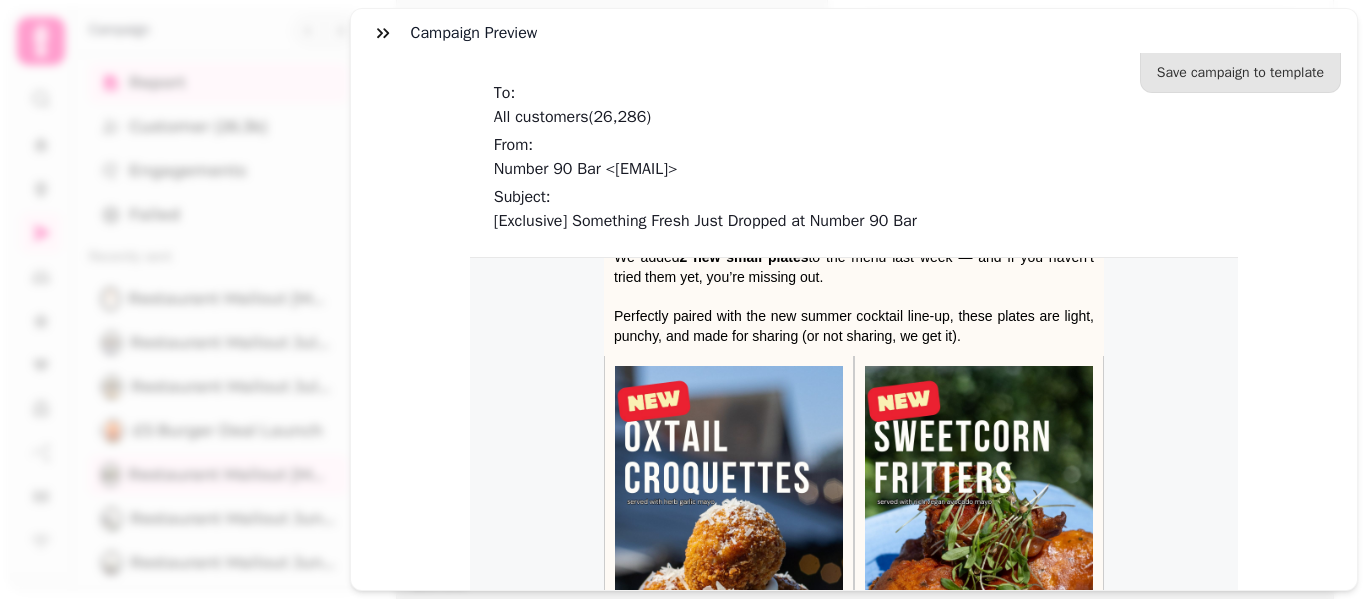 scroll, scrollTop: 1990, scrollLeft: 0, axis: vertical 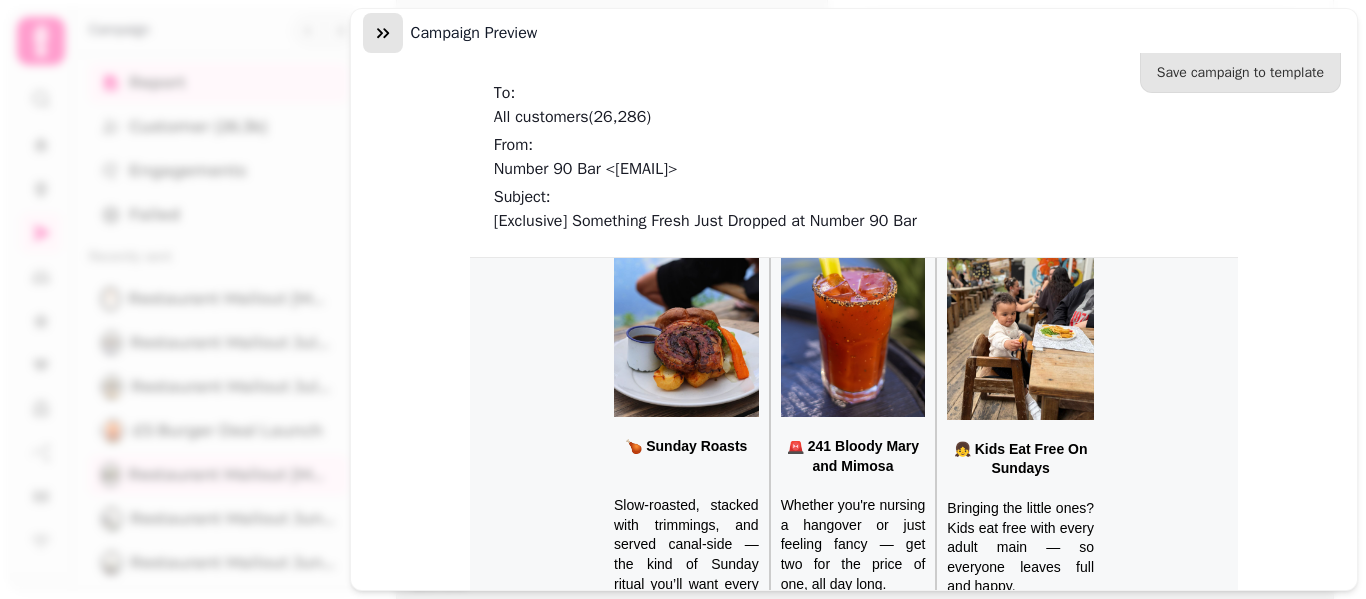 click at bounding box center [383, 33] 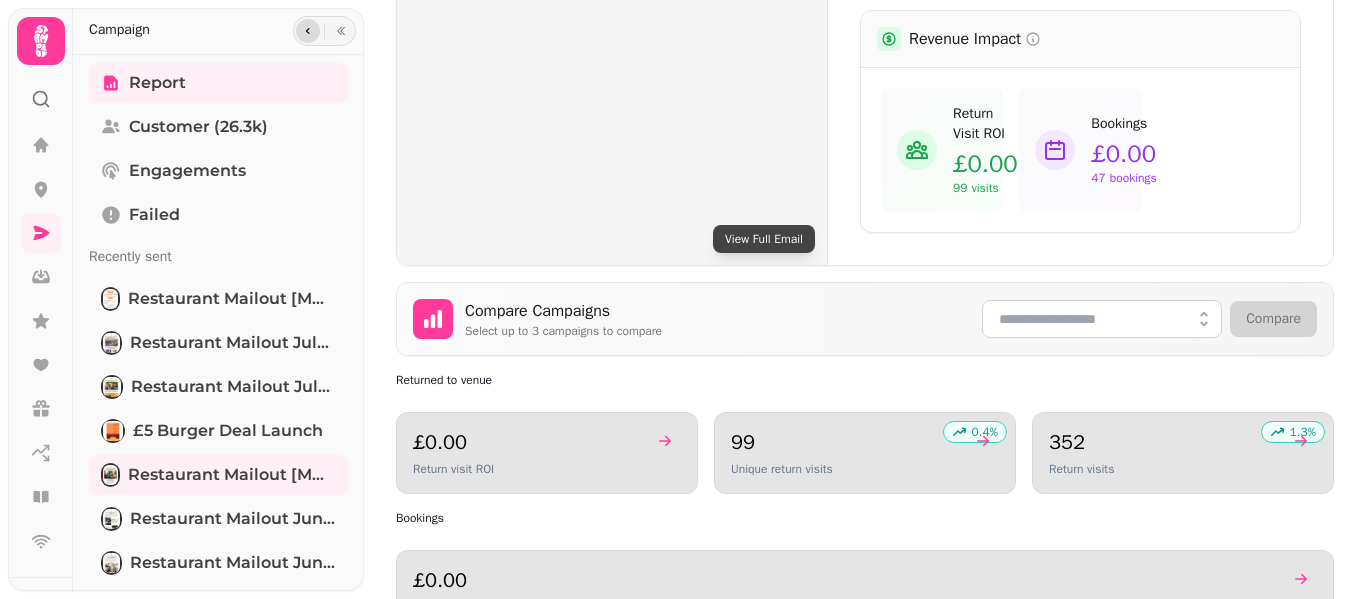 click 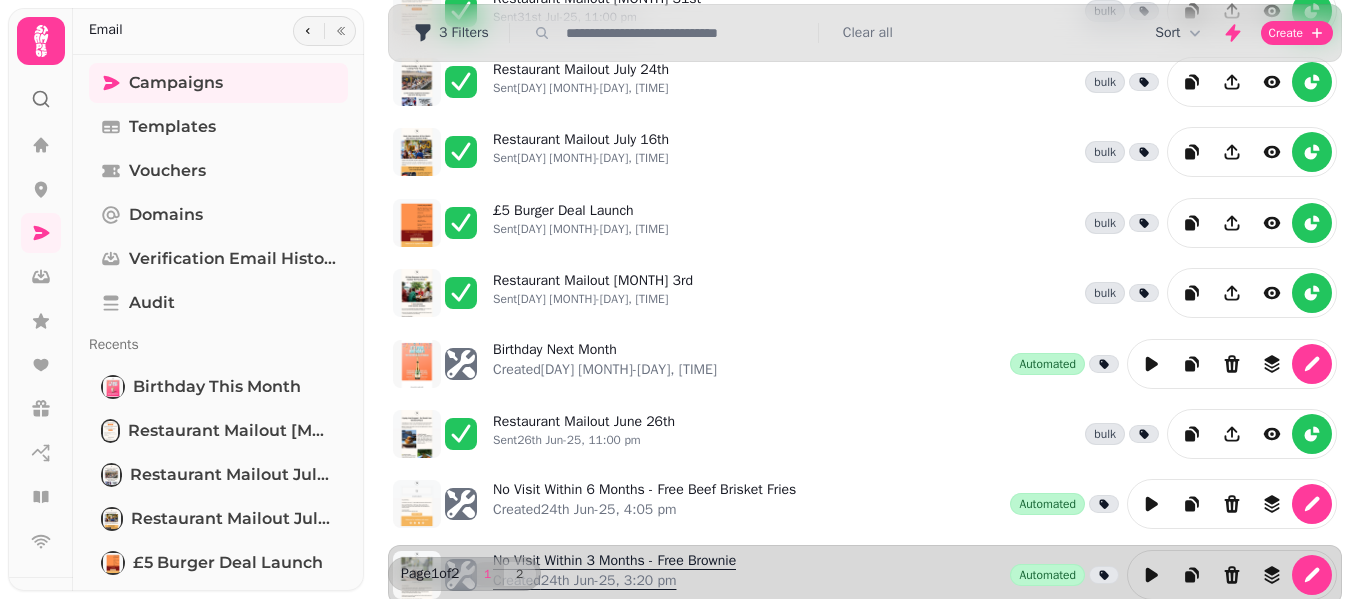 scroll, scrollTop: 115, scrollLeft: 0, axis: vertical 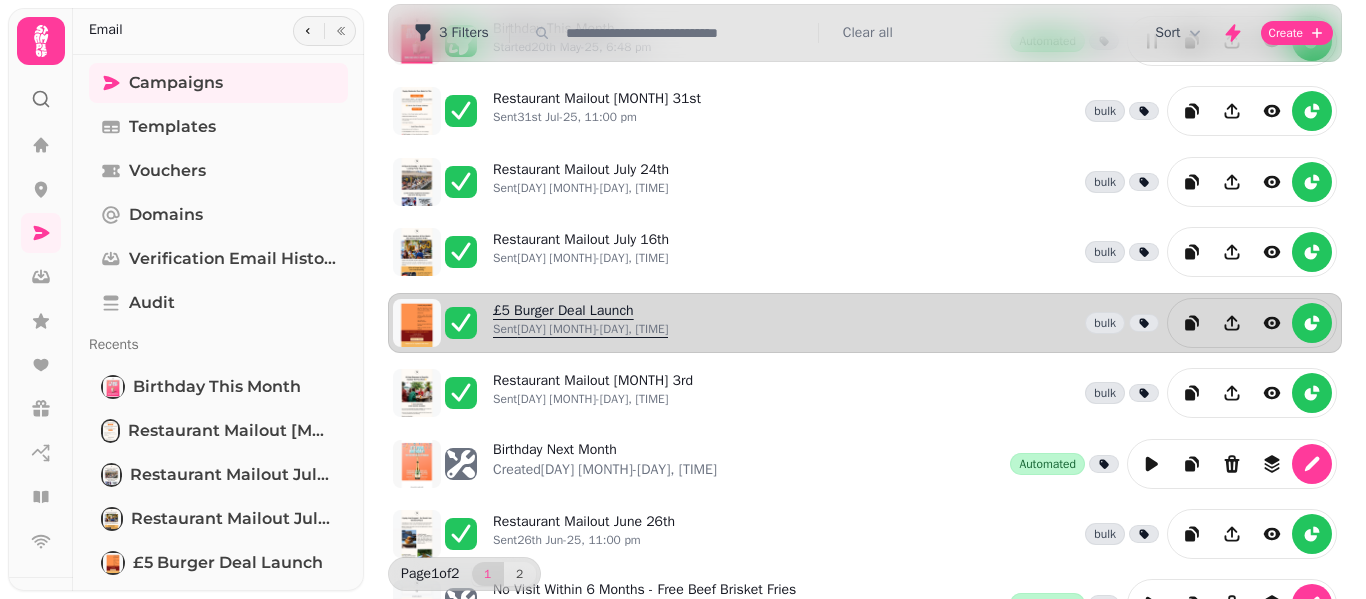 click on "£5 Burger Deal Launch Sent [DAY] [MONTH]-[DAY], [TIME]" at bounding box center (580, 323) 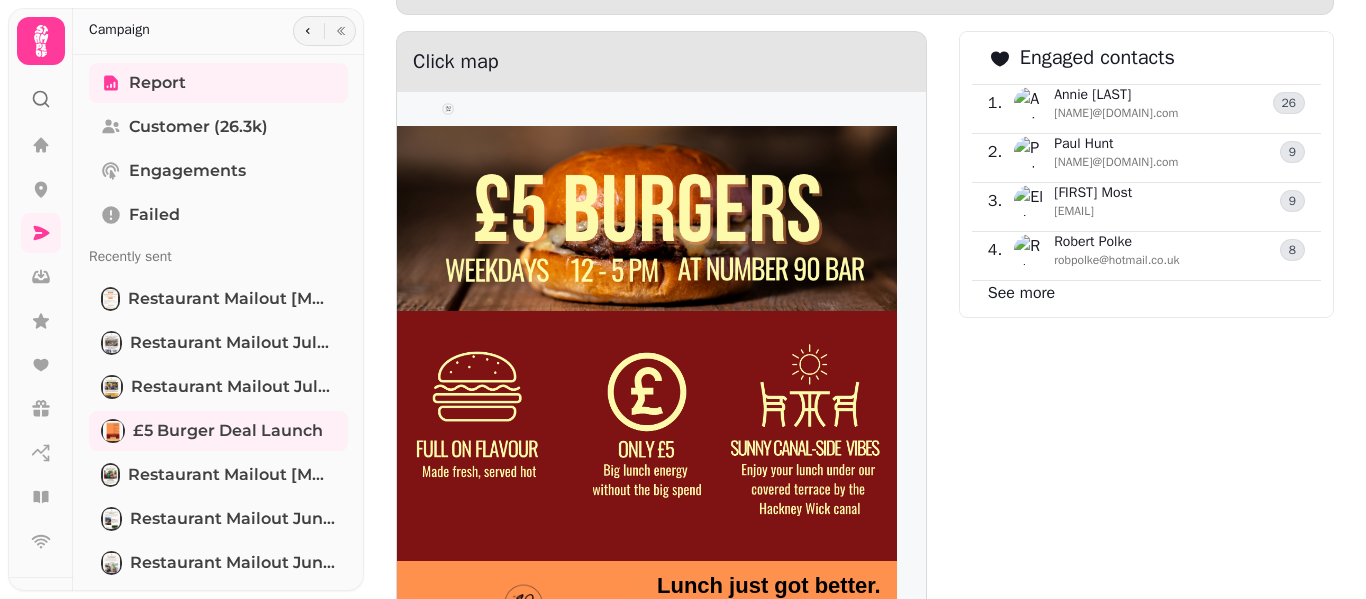 scroll, scrollTop: 2142, scrollLeft: 0, axis: vertical 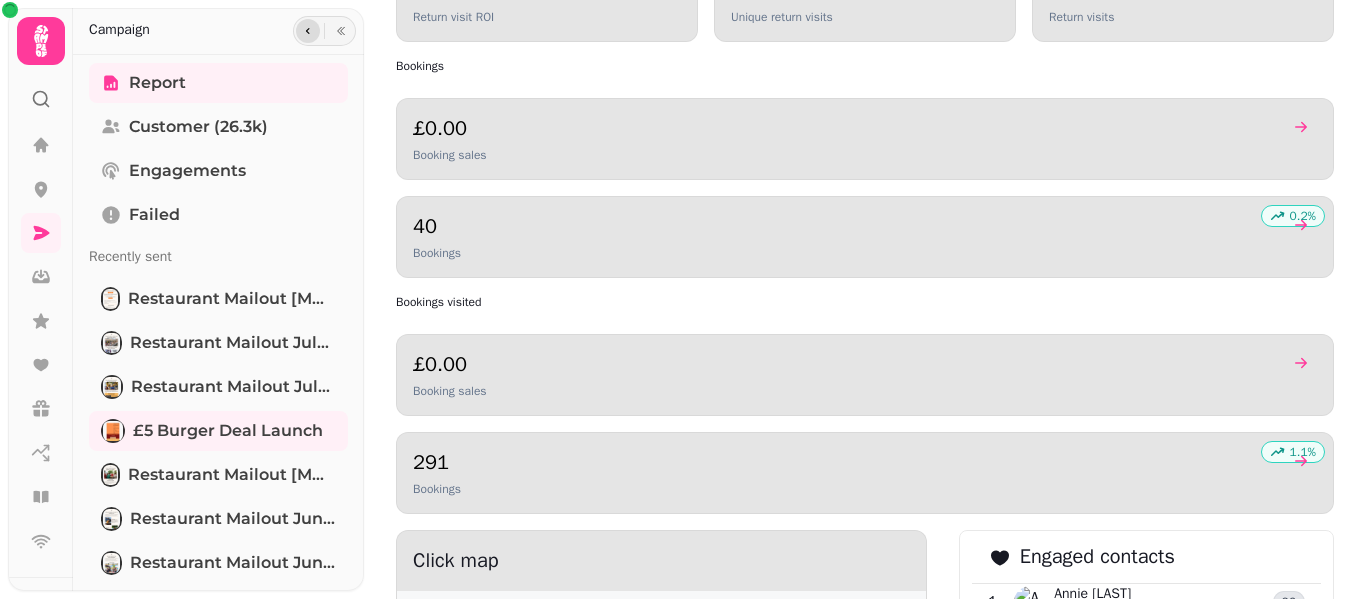 click 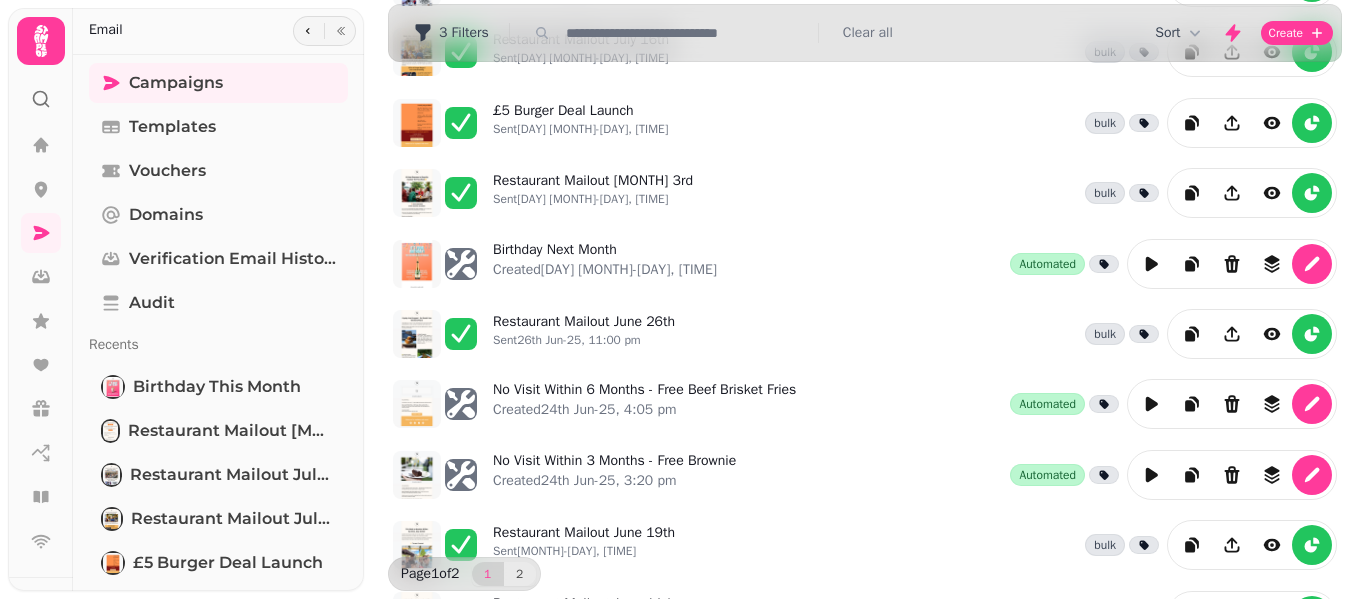 scroll, scrollTop: 215, scrollLeft: 0, axis: vertical 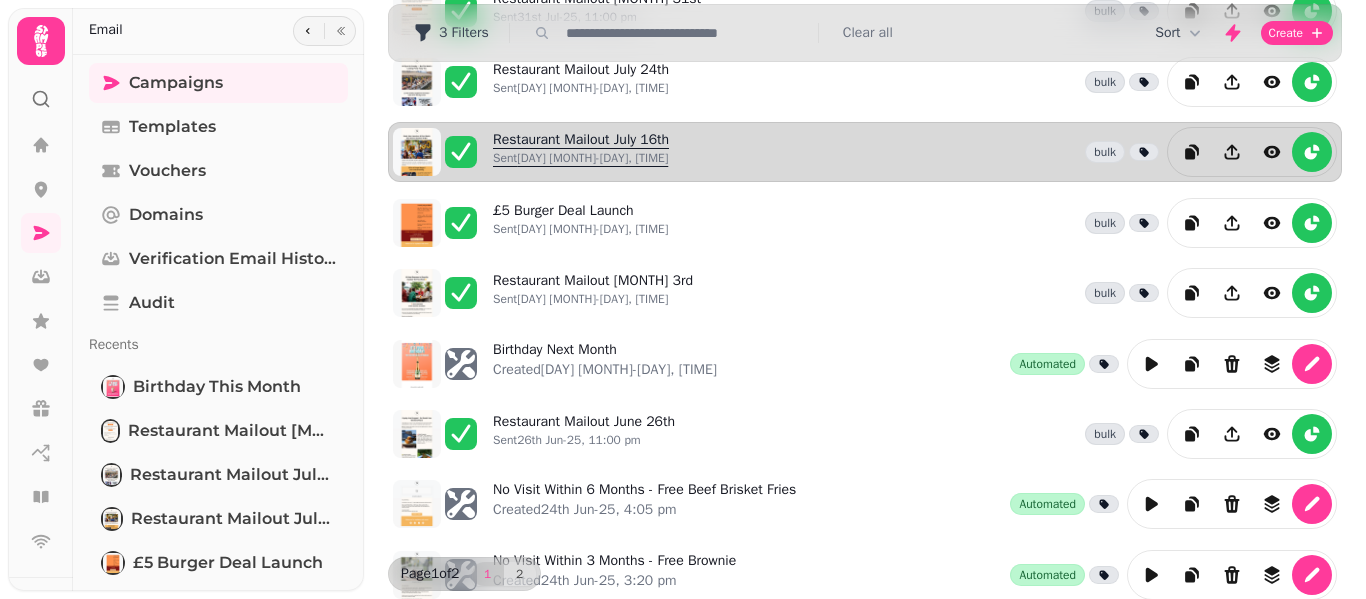 click on "Sent  16th Jul-25, 10:00 pm" at bounding box center (581, 158) 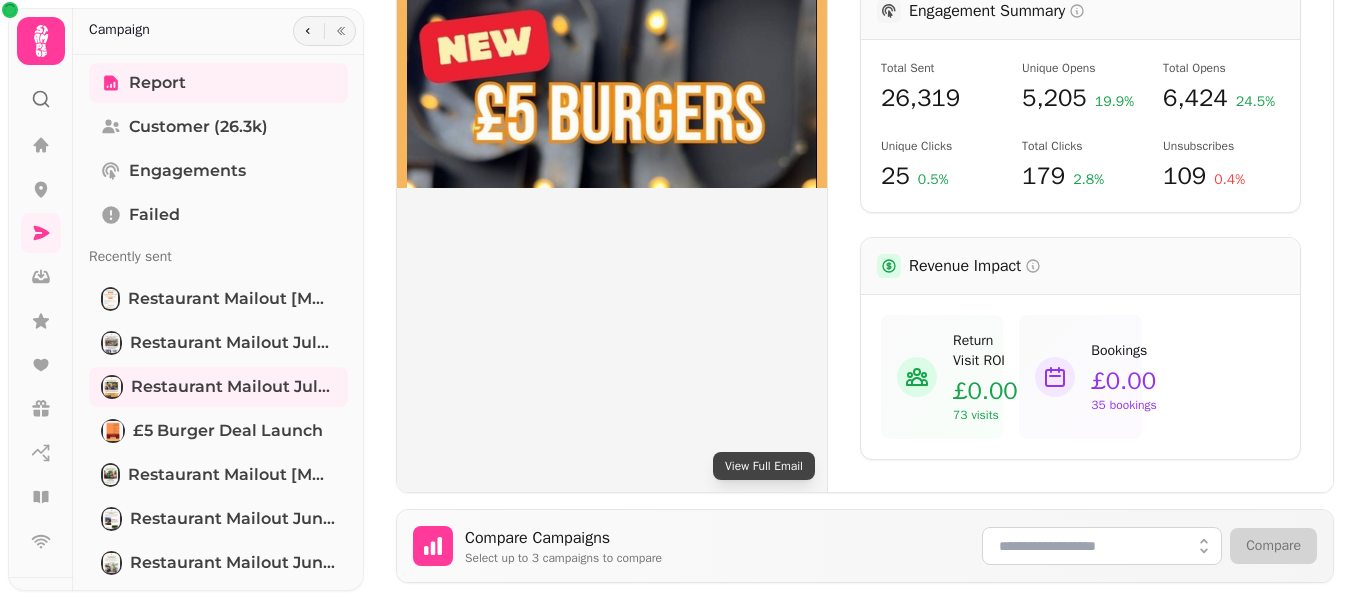 scroll, scrollTop: 536, scrollLeft: 0, axis: vertical 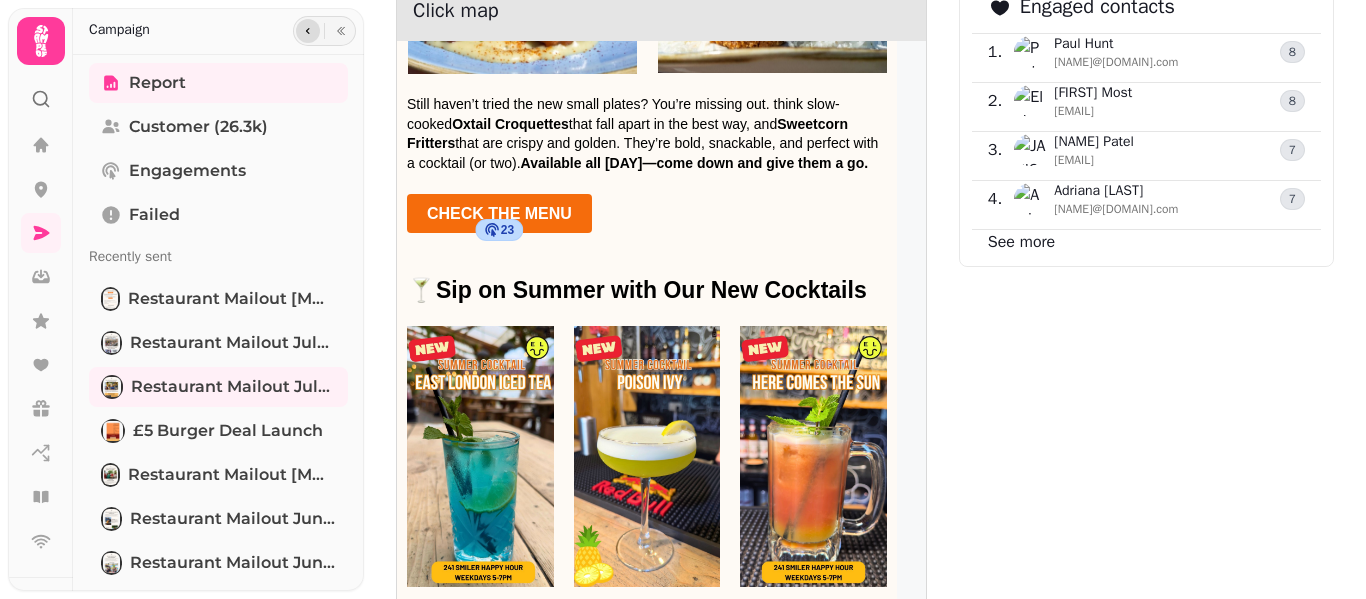 click 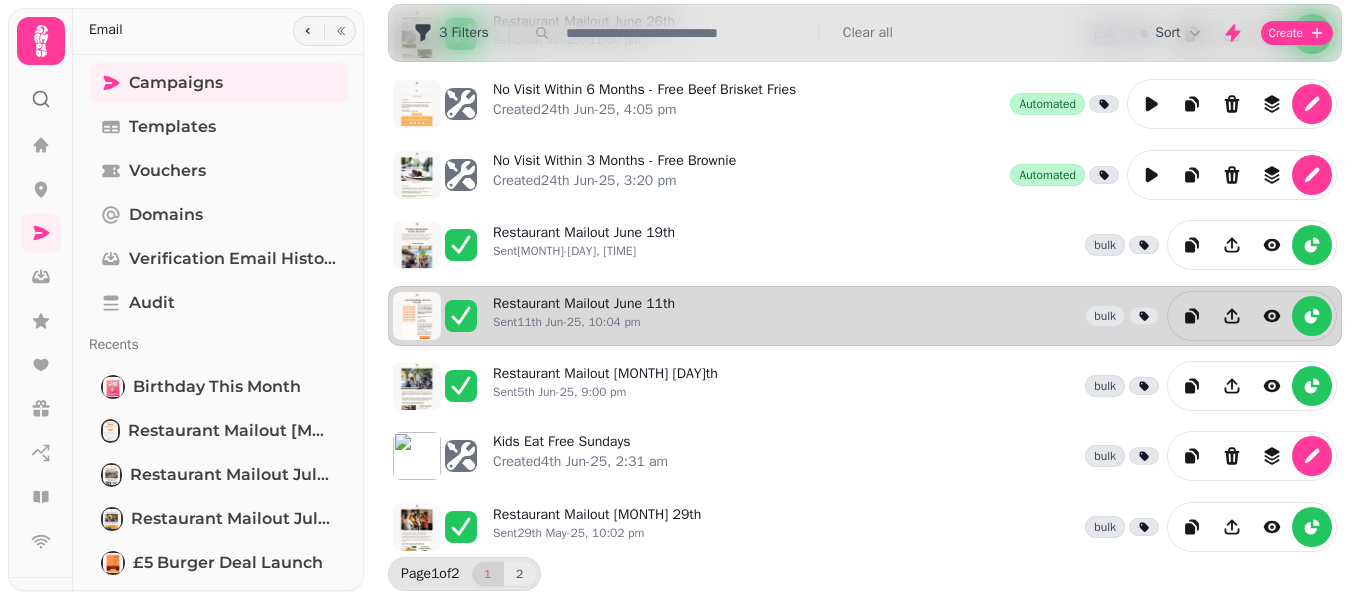 scroll, scrollTop: 215, scrollLeft: 0, axis: vertical 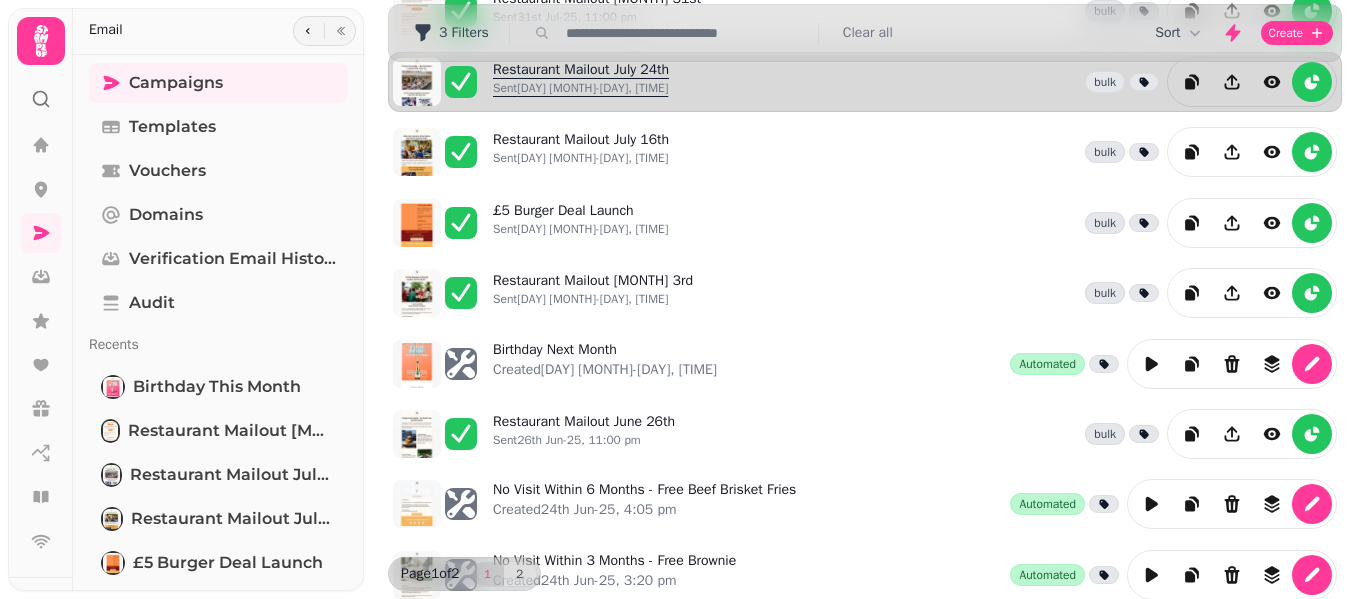 click on "Sent  24th Jul-25, 10:00 pm" at bounding box center (581, 88) 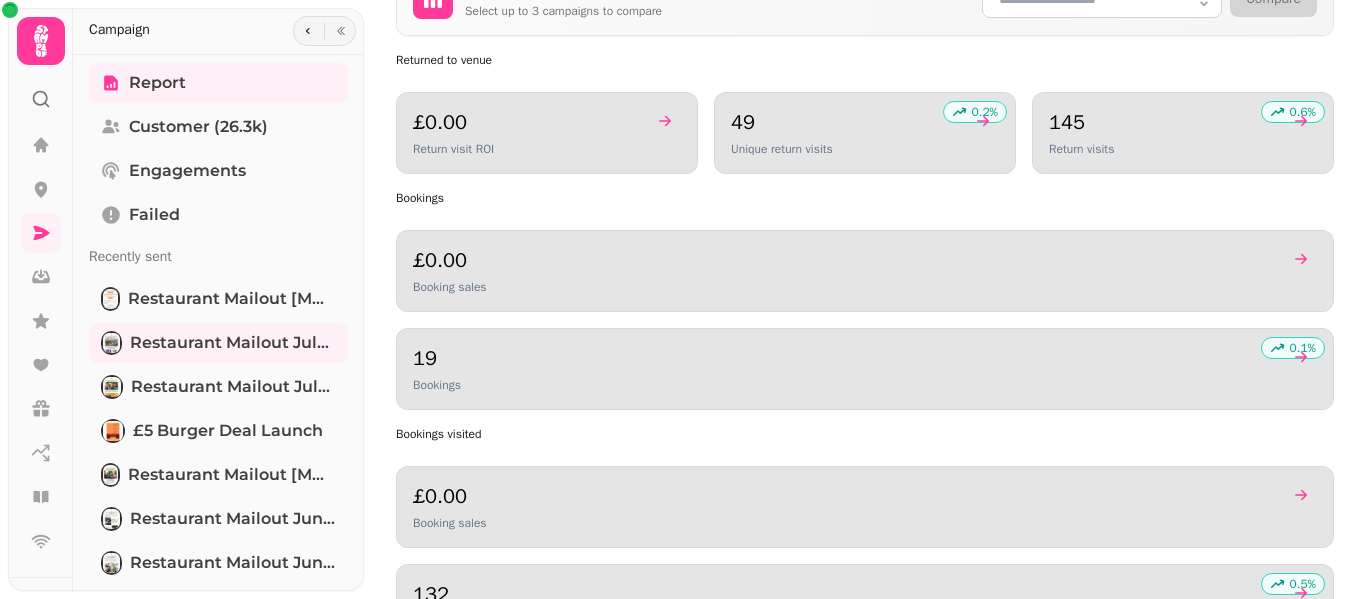 scroll, scrollTop: 1600, scrollLeft: 0, axis: vertical 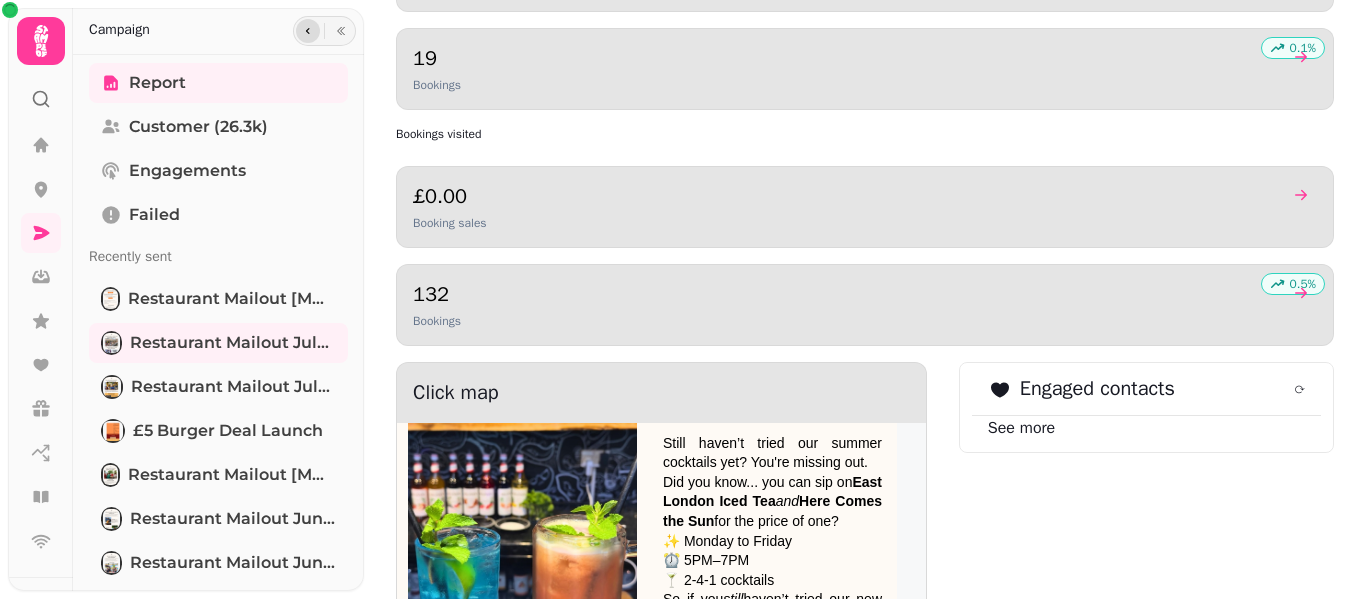 click 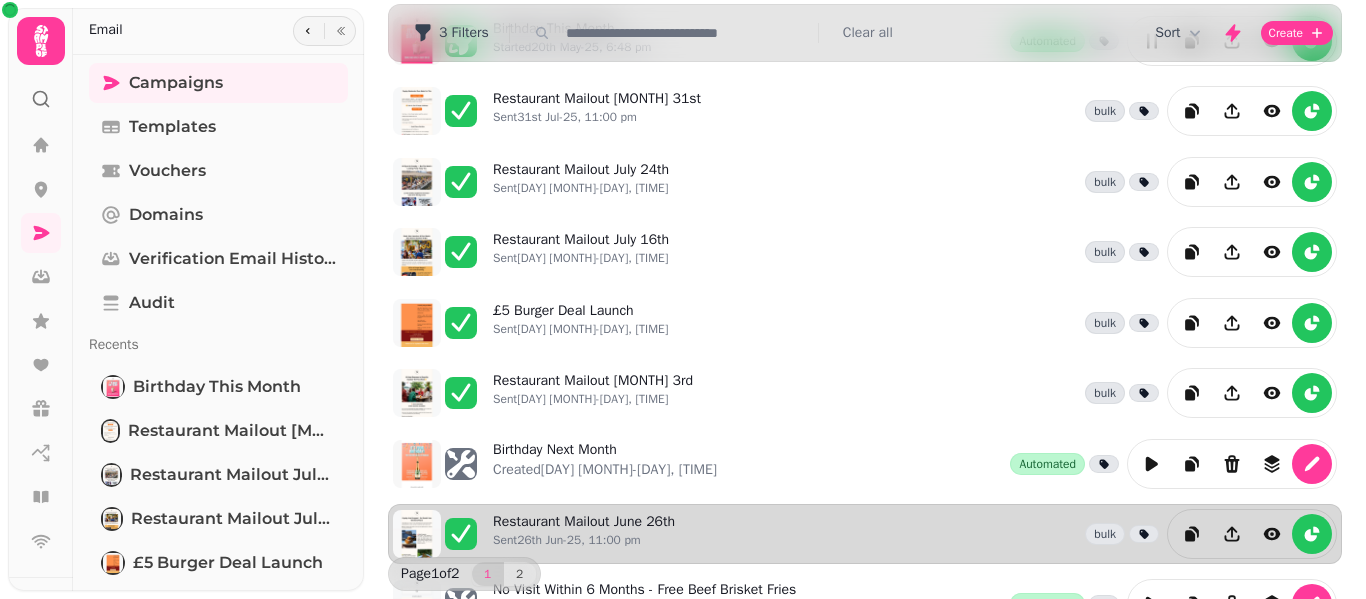 scroll, scrollTop: 0, scrollLeft: 0, axis: both 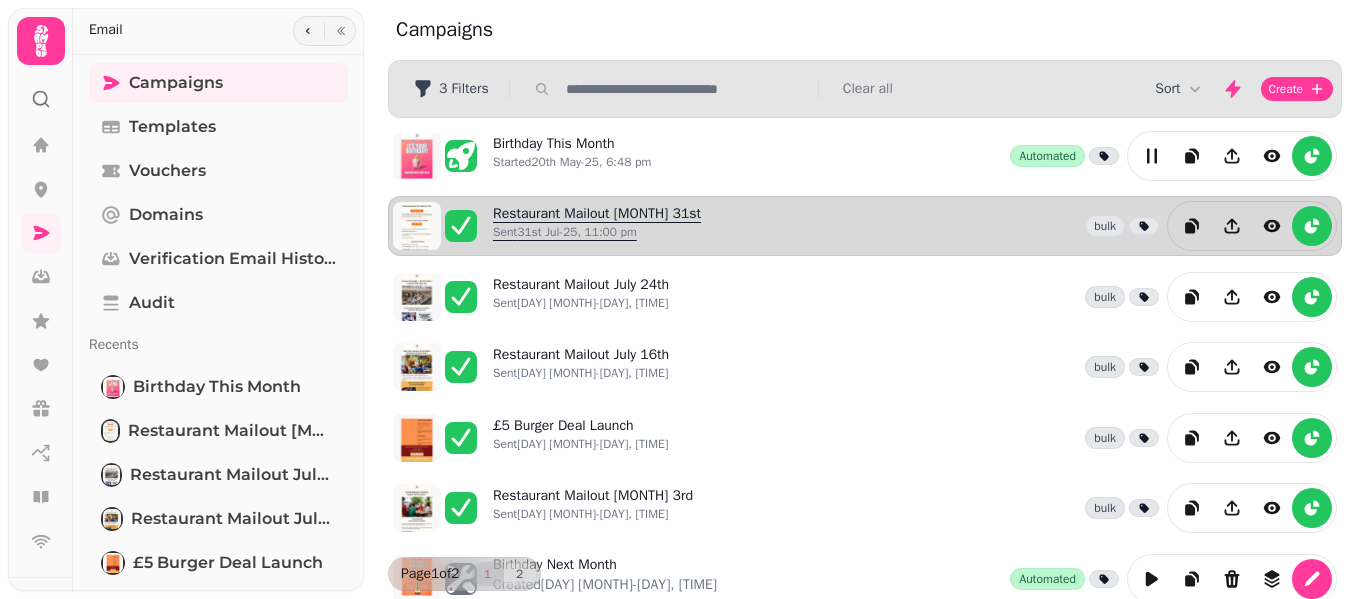 click on "Sent  31st Jul-25, 11:00 pm" at bounding box center [597, 232] 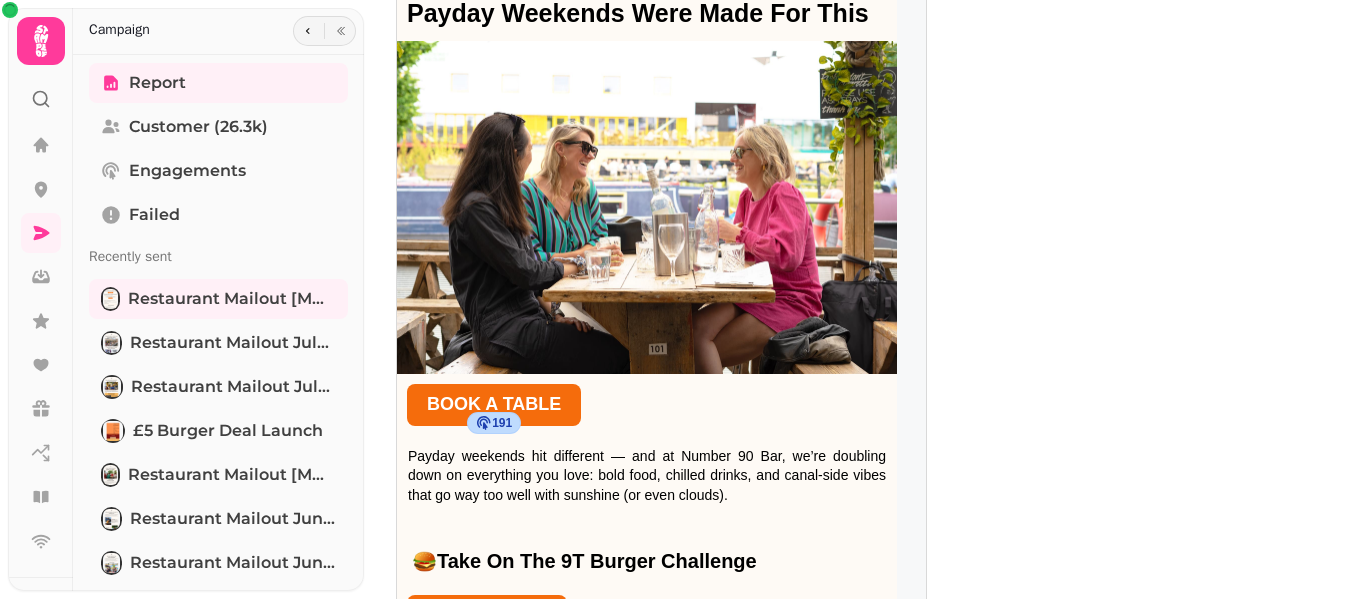 scroll, scrollTop: 2171, scrollLeft: 0, axis: vertical 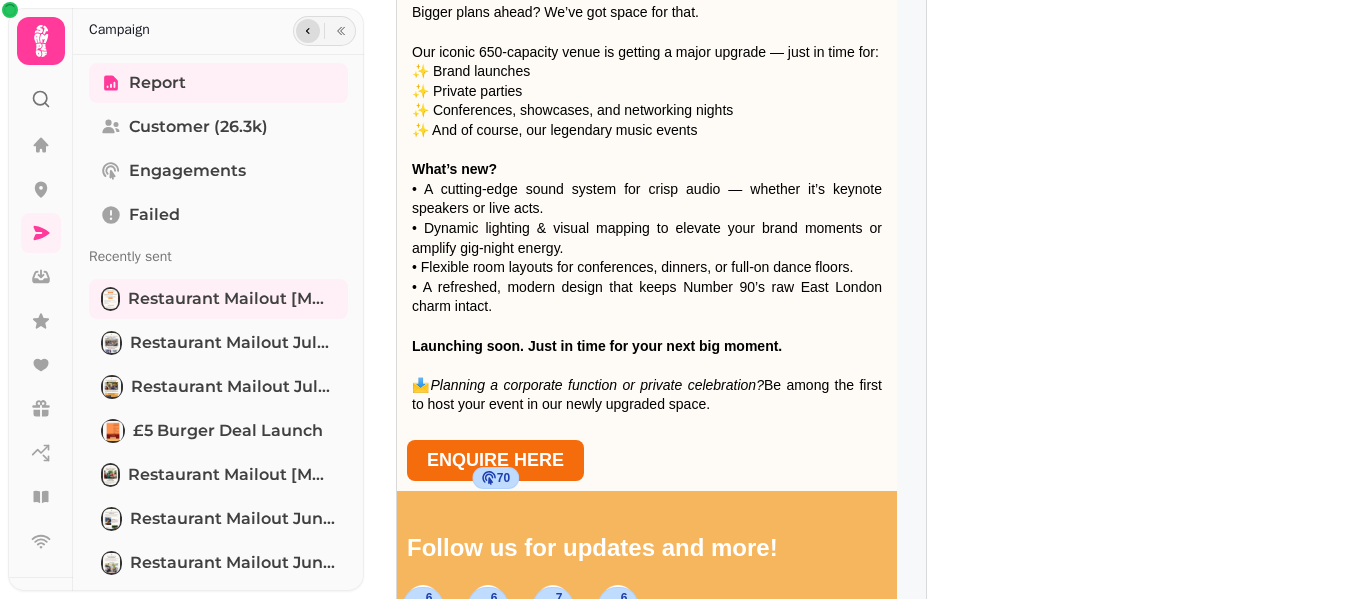 click 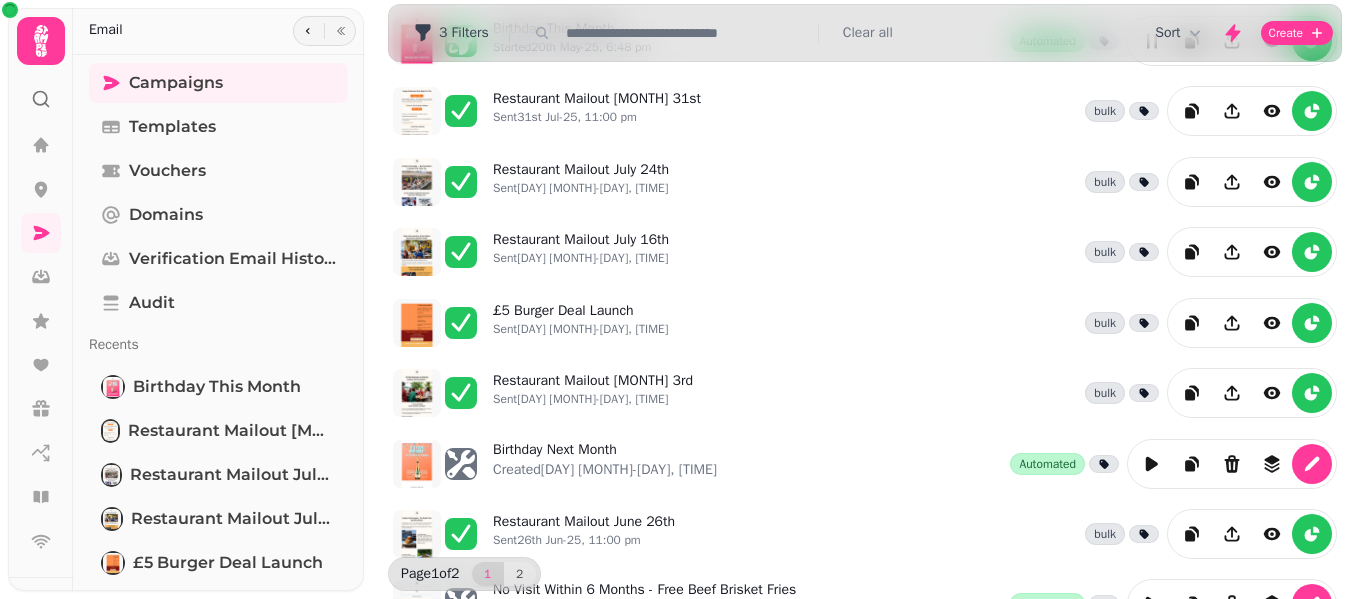 scroll, scrollTop: 15, scrollLeft: 0, axis: vertical 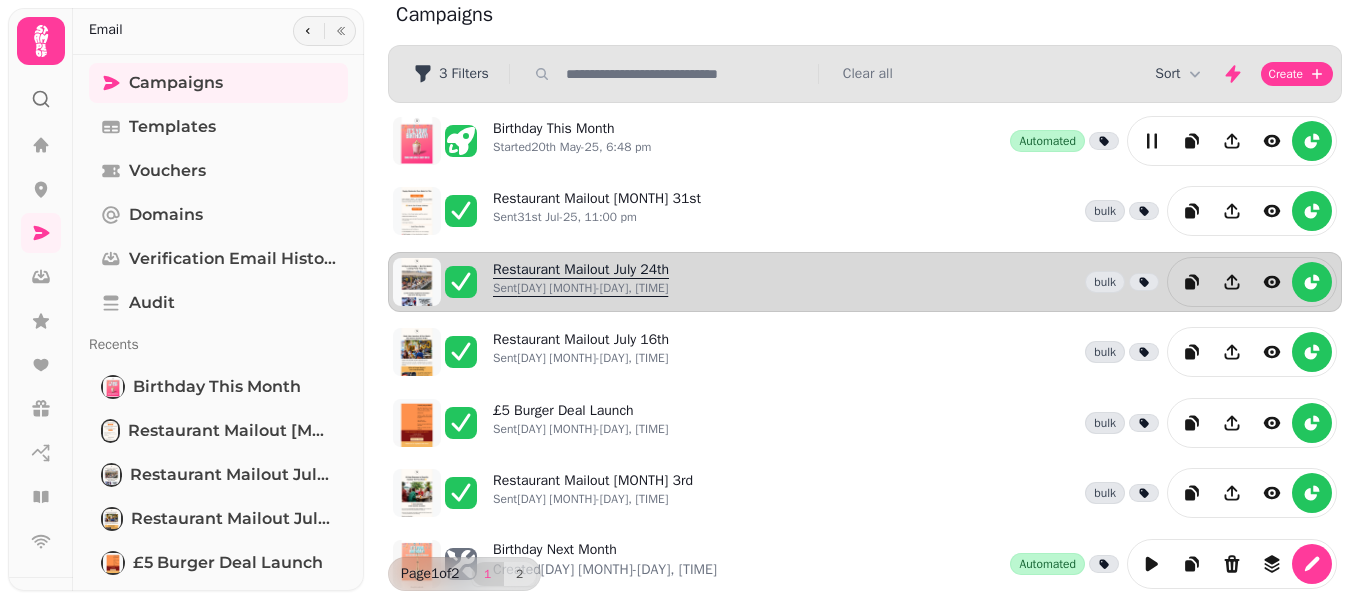 click on "Sent  24th Jul-25, 10:00 pm" at bounding box center (581, 288) 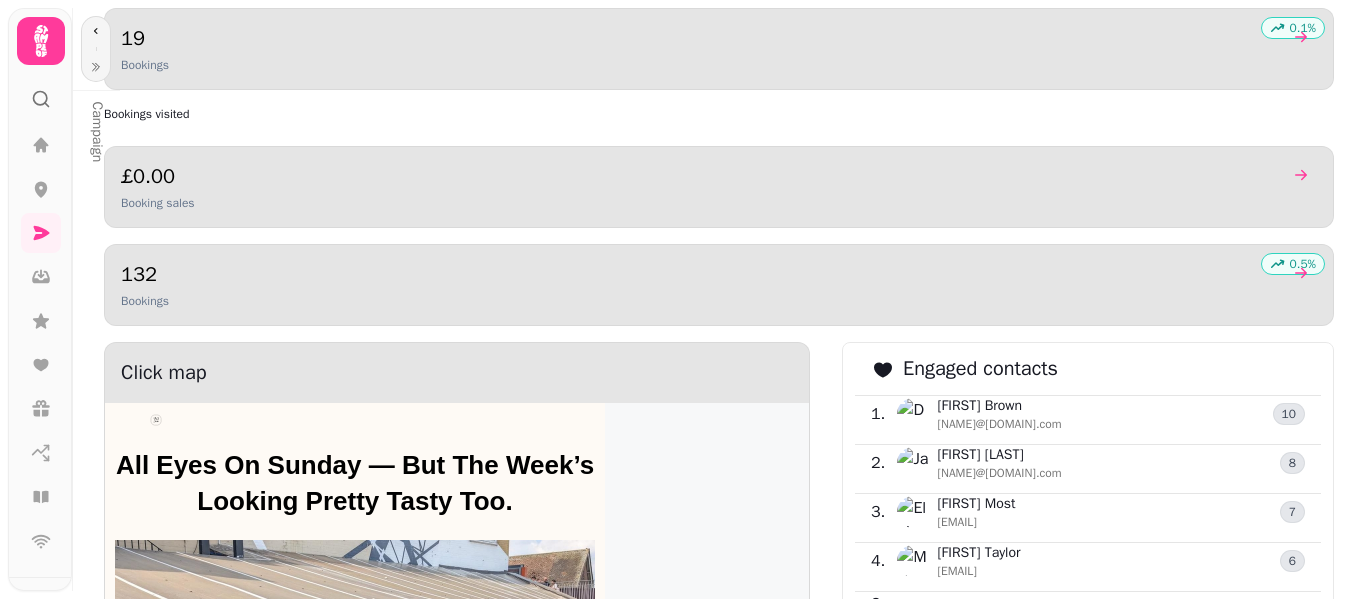 scroll, scrollTop: 1800, scrollLeft: 0, axis: vertical 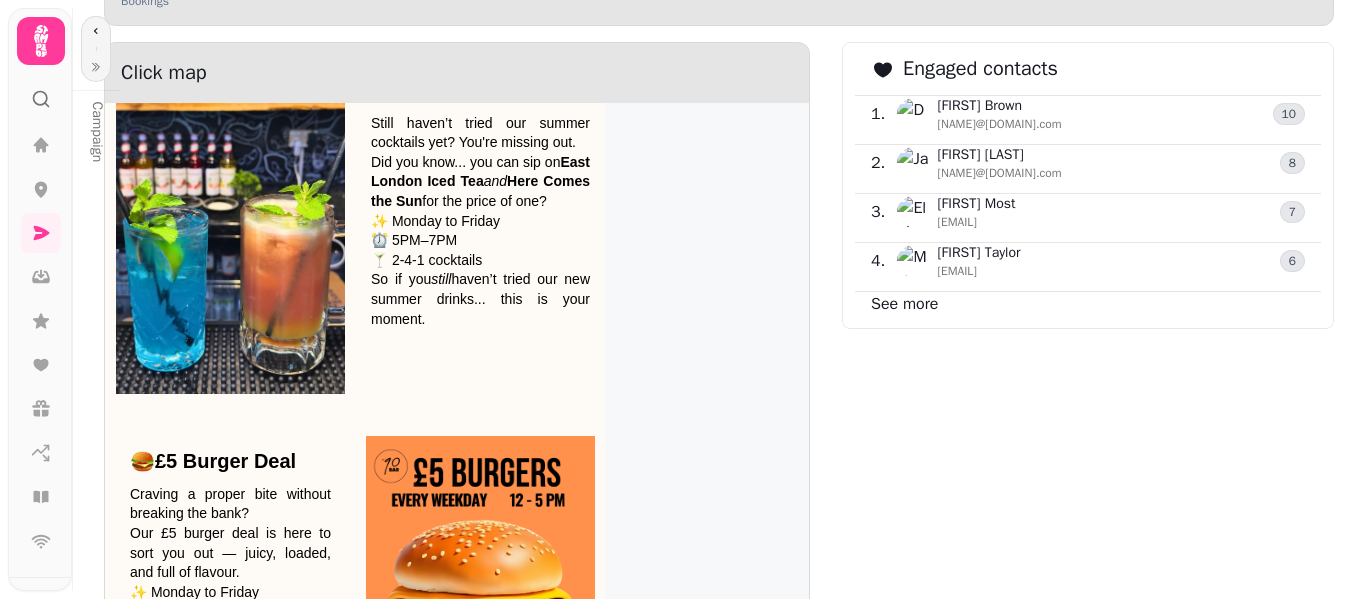 drag, startPoint x: 1350, startPoint y: 440, endPoint x: 1365, endPoint y: 466, distance: 30.016663 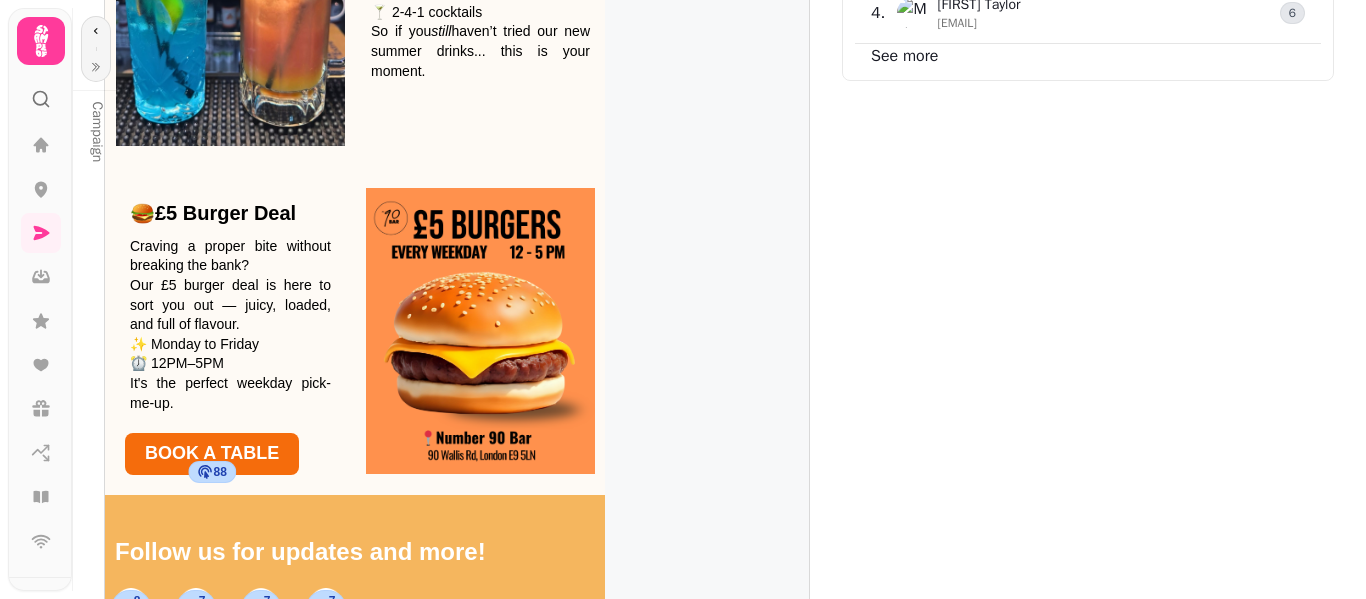 scroll, scrollTop: 2121, scrollLeft: 0, axis: vertical 